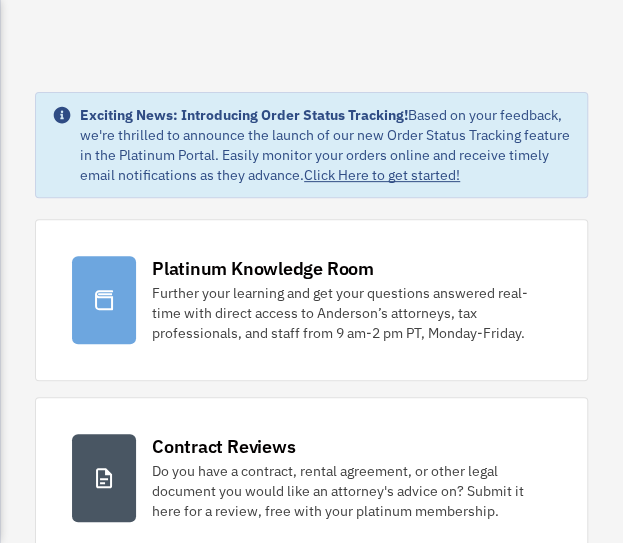 scroll, scrollTop: 0, scrollLeft: 0, axis: both 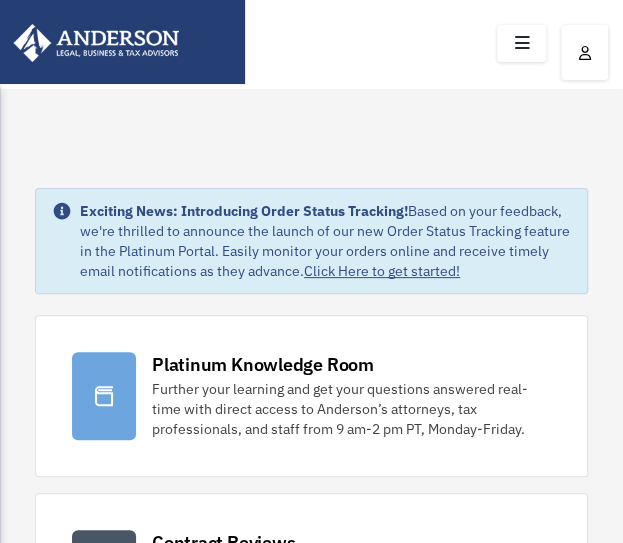 click at bounding box center [521, 43] 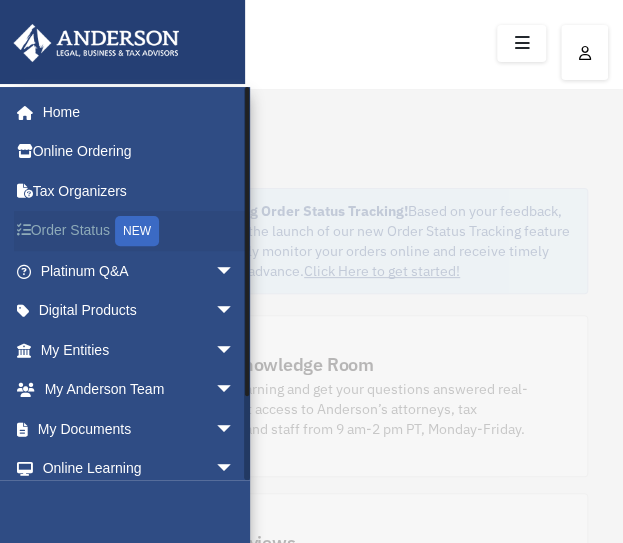 click on "Order Status  NEW" at bounding box center (139, 231) 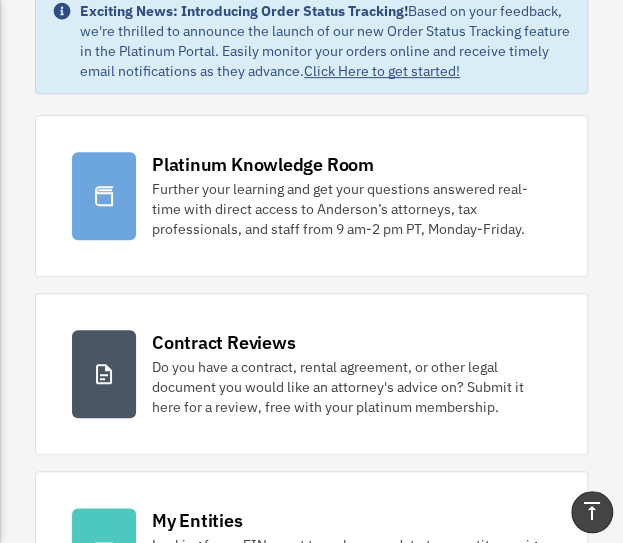 scroll, scrollTop: 0, scrollLeft: 0, axis: both 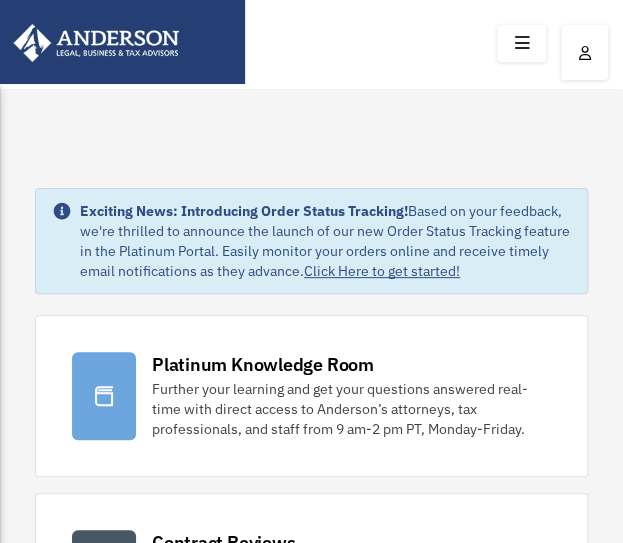 click at bounding box center [521, 43] 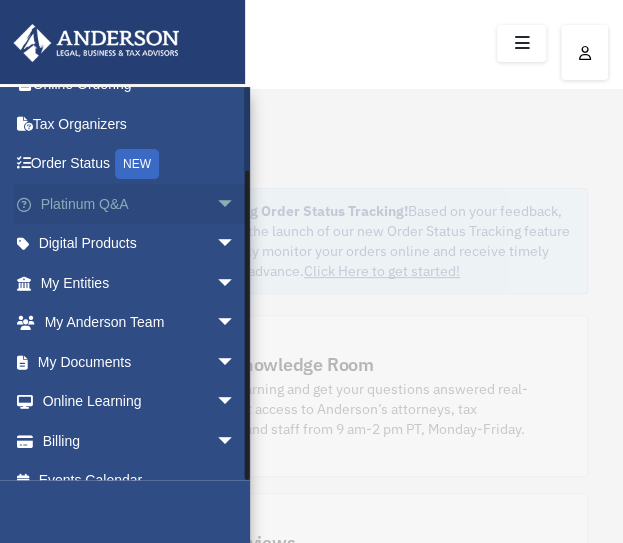 scroll, scrollTop: 91, scrollLeft: 0, axis: vertical 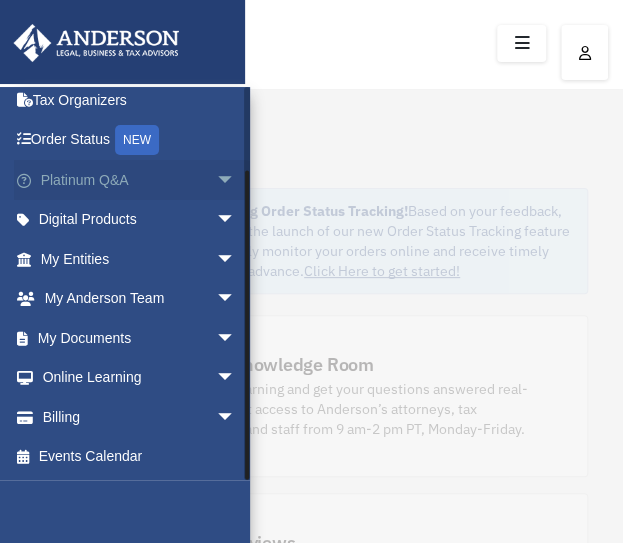 click on "Platinum Q&A arrow_drop_down" at bounding box center (139, 180) 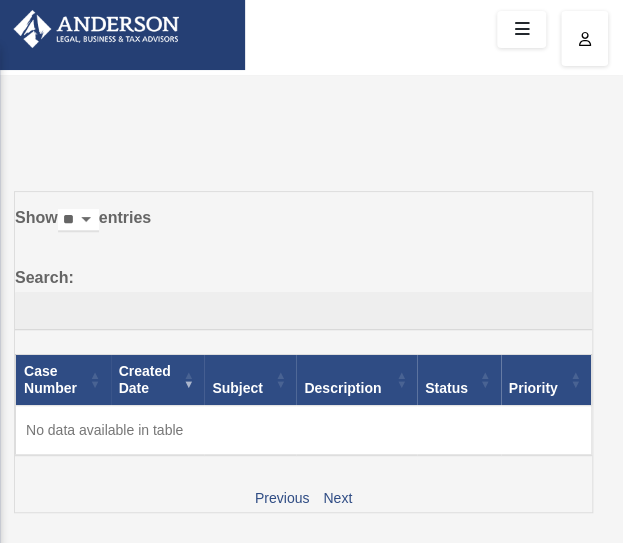 scroll, scrollTop: 0, scrollLeft: 0, axis: both 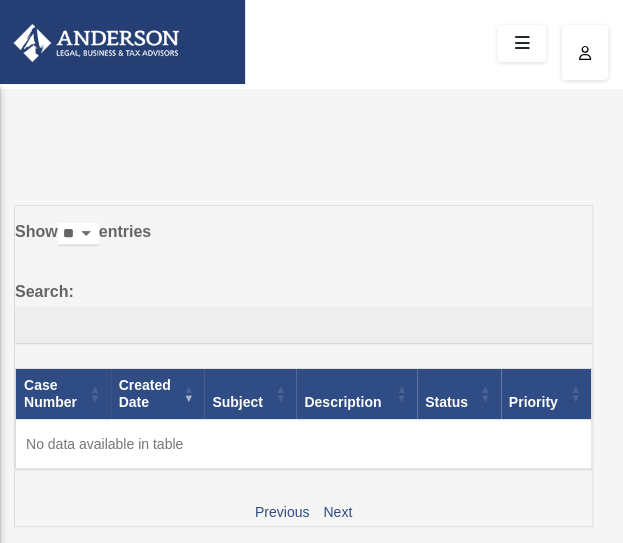 click at bounding box center [521, 43] 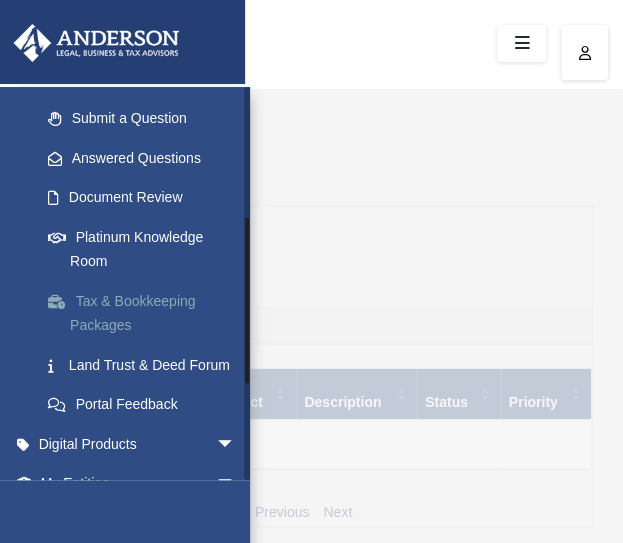 scroll, scrollTop: 300, scrollLeft: 0, axis: vertical 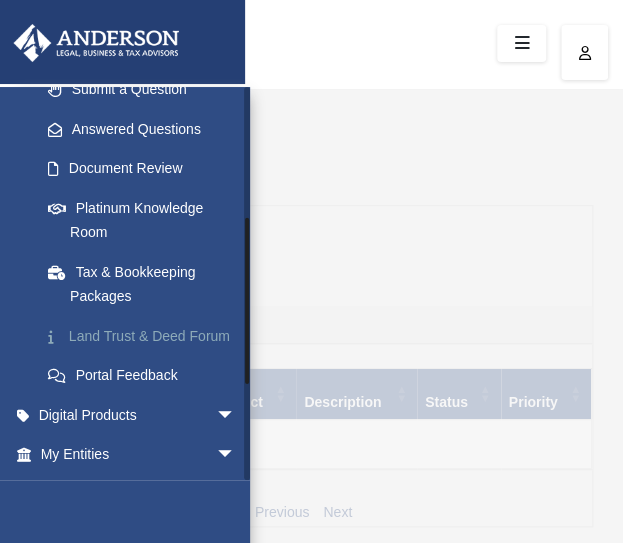 click on "Land Trust & Deed Forum" at bounding box center [146, 336] 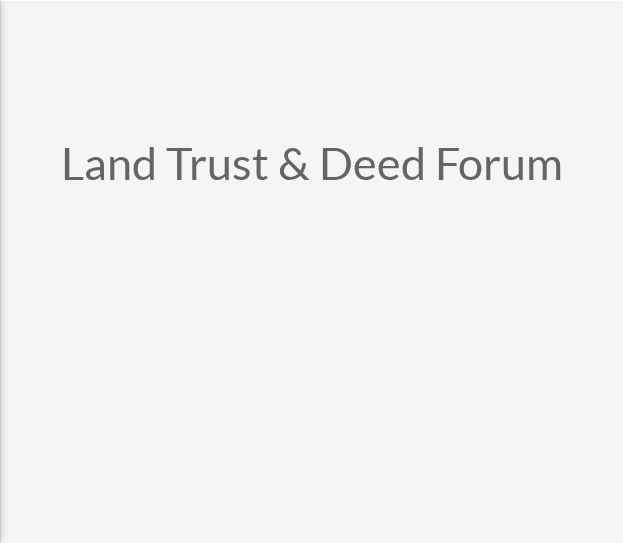 scroll, scrollTop: 0, scrollLeft: 0, axis: both 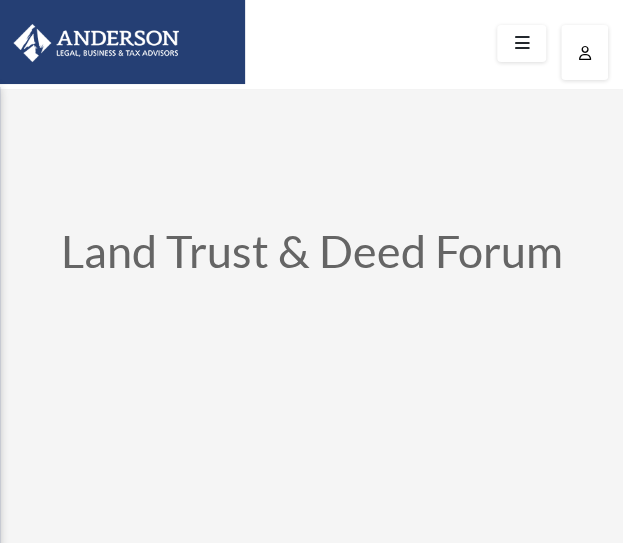click at bounding box center [521, 43] 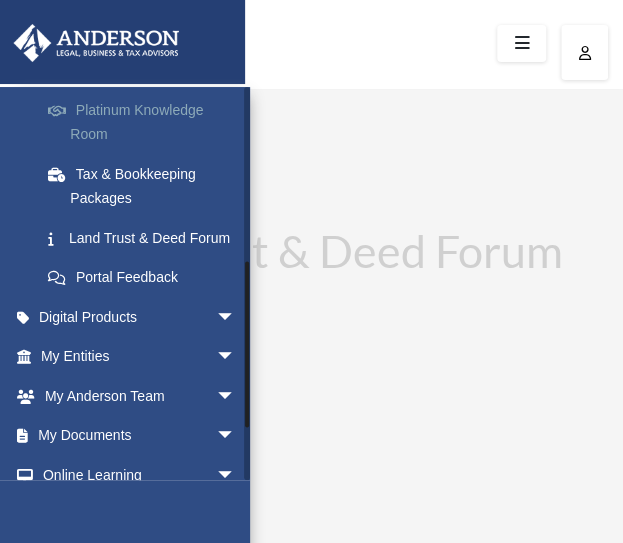 scroll, scrollTop: 400, scrollLeft: 0, axis: vertical 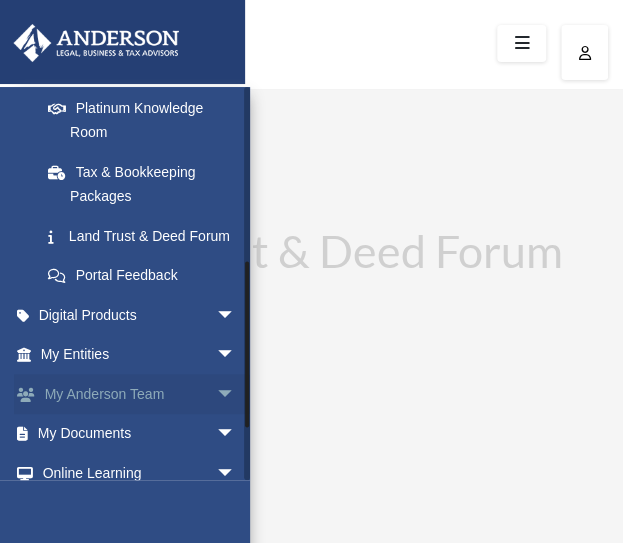 click on "arrow_drop_down" at bounding box center (235, 394) 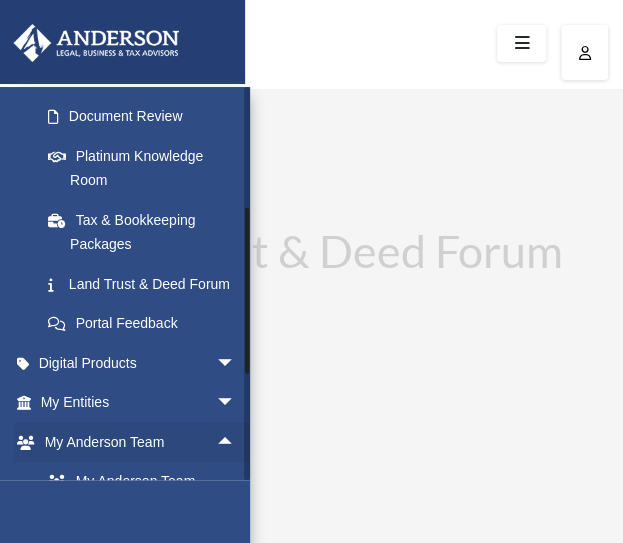 scroll, scrollTop: 339, scrollLeft: 0, axis: vertical 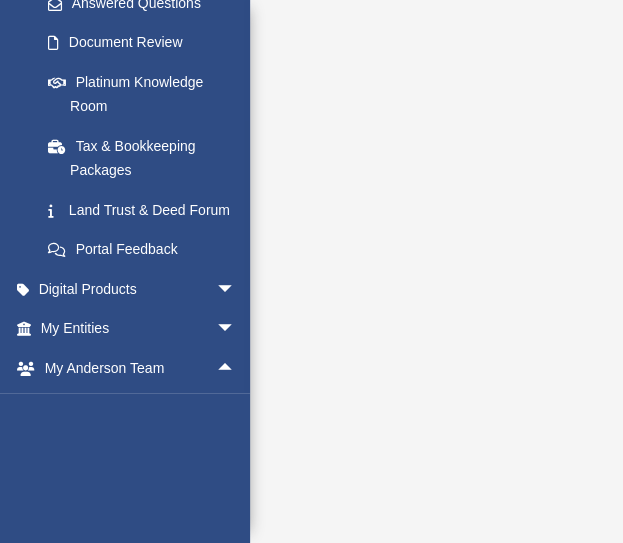 click on "Table of Contents" at bounding box center [311, 454] 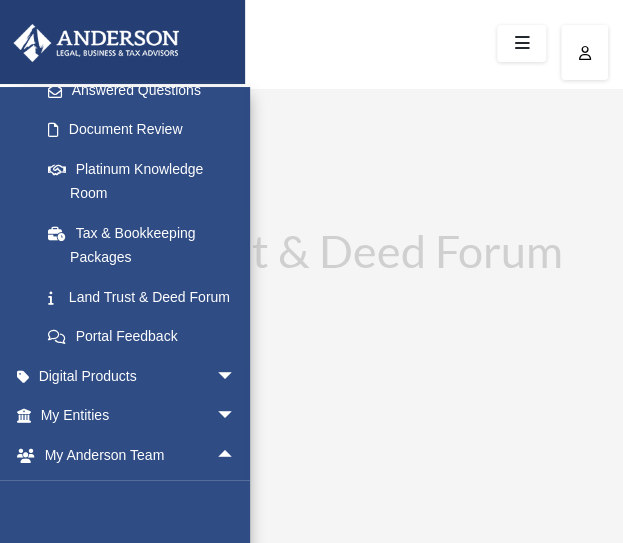 click on "Land Trust Forum
mauibuilt320@gmail.com
Sign Out
wayne.aguiran@gmail.com
Home
Online Ordering
Tax Organizers
Order Status  NEW
Platinum Q&A arrow_drop_down
Client FAQ
Platinum Walkthrough
Submit a Question
Answered Questions
Document Review
Platinum Knowledge Room
Tax & Bookkeeping Packages
Land Trust & Deed Forum
Portal Feedback
Digital Products arrow_drop_down
Tax Toolbox
Business Credit Optimizer" at bounding box center (311, 6048) 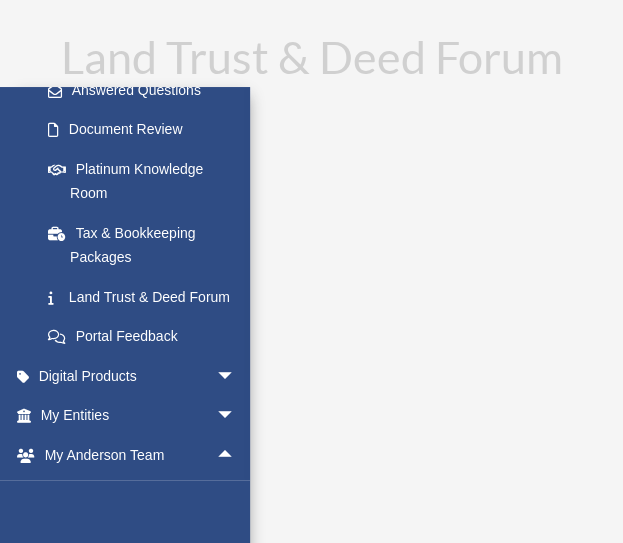 scroll, scrollTop: 200, scrollLeft: 0, axis: vertical 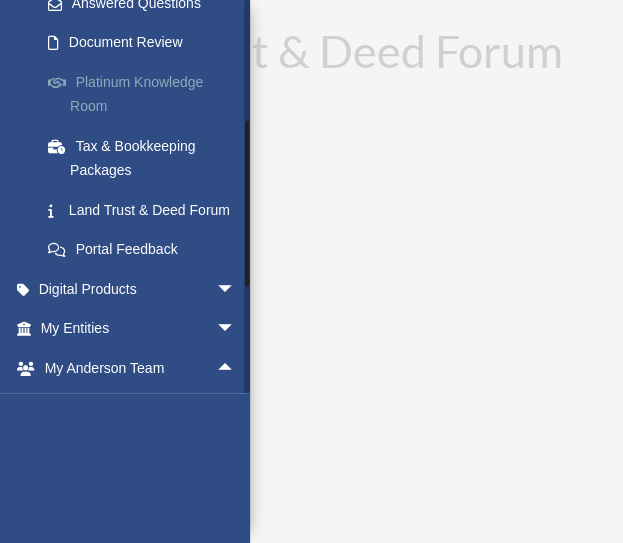 click on "Platinum Knowledge Room" at bounding box center (146, 94) 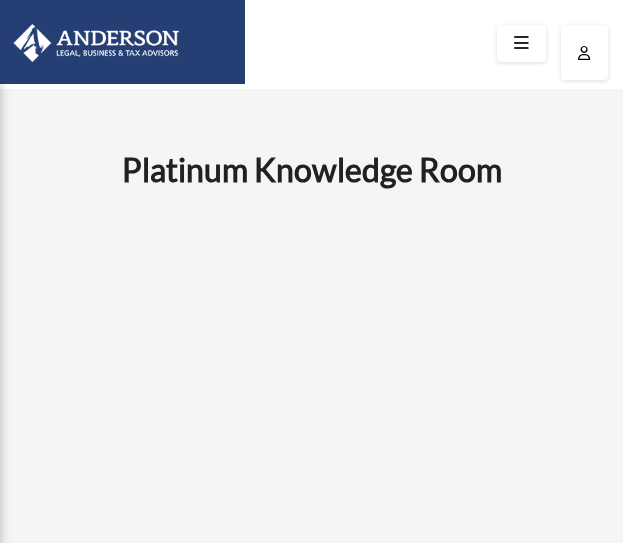 scroll, scrollTop: 0, scrollLeft: 0, axis: both 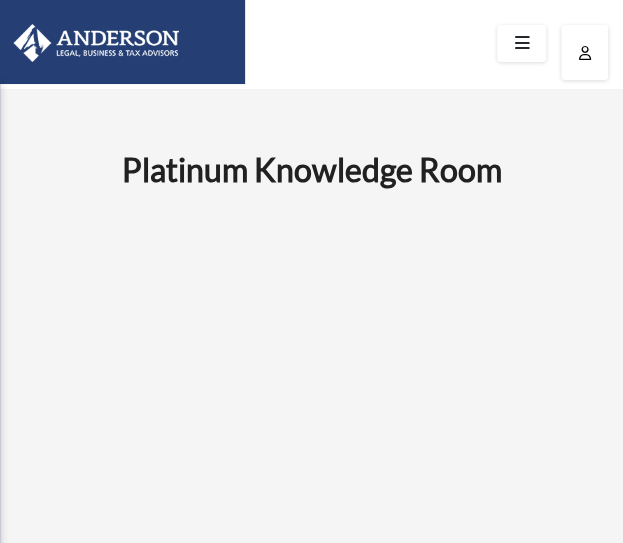 click at bounding box center [521, 43] 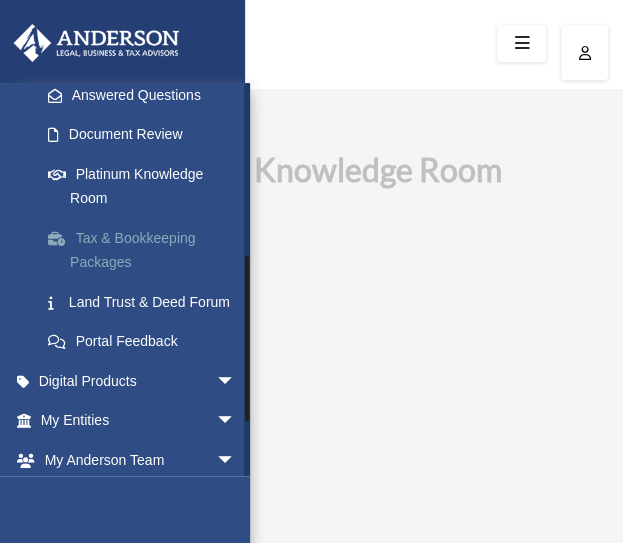 scroll, scrollTop: 400, scrollLeft: 0, axis: vertical 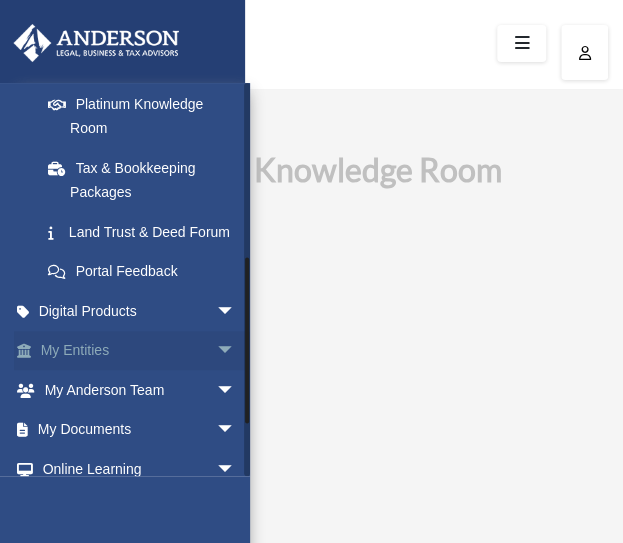 click on "arrow_drop_down" at bounding box center (235, 351) 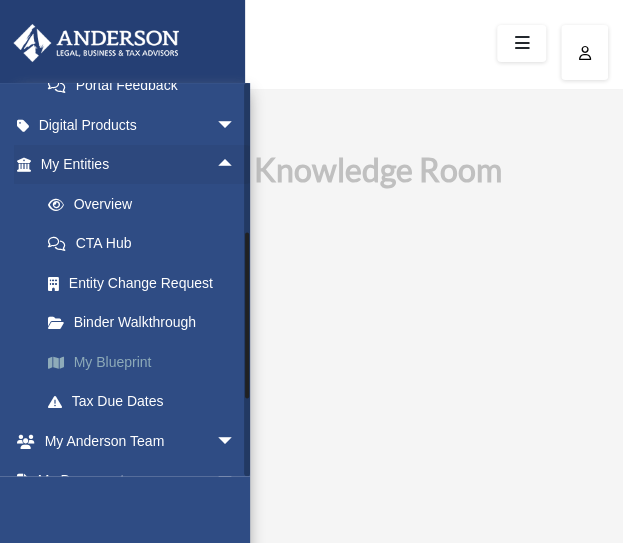 scroll, scrollTop: 600, scrollLeft: 0, axis: vertical 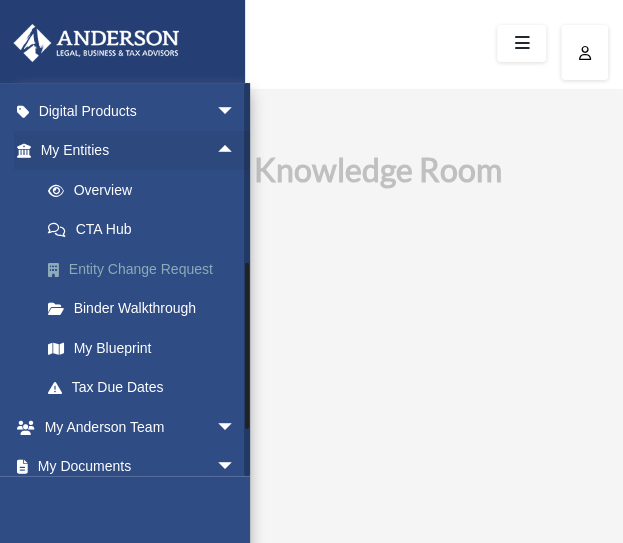click on "Entity Change Request" at bounding box center [146, 269] 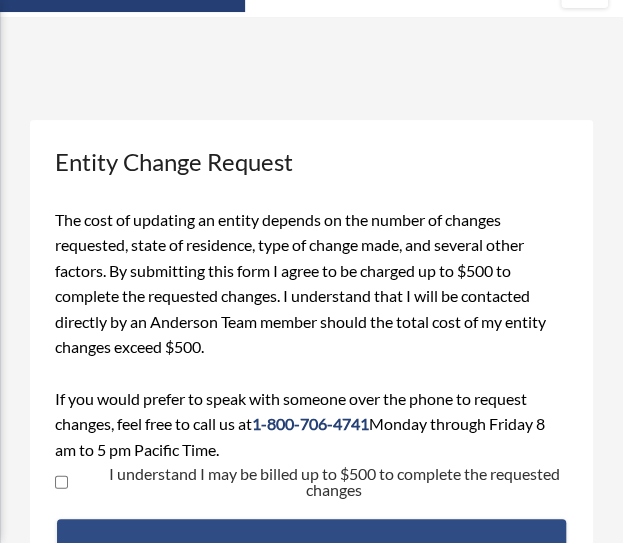 scroll, scrollTop: 0, scrollLeft: 0, axis: both 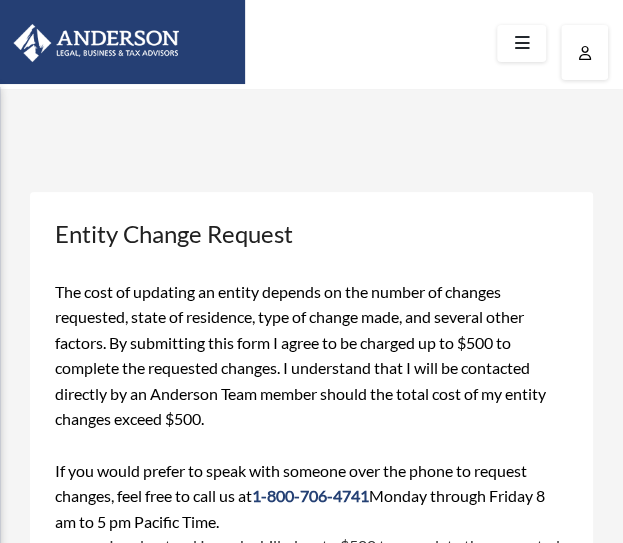 click at bounding box center (521, 43) 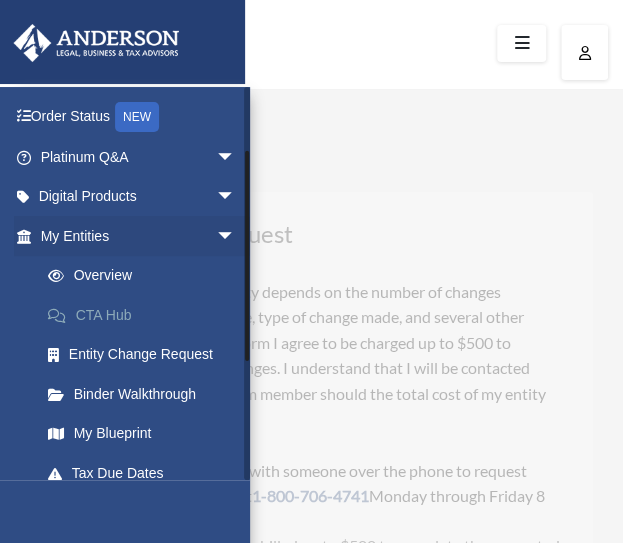 scroll, scrollTop: 200, scrollLeft: 0, axis: vertical 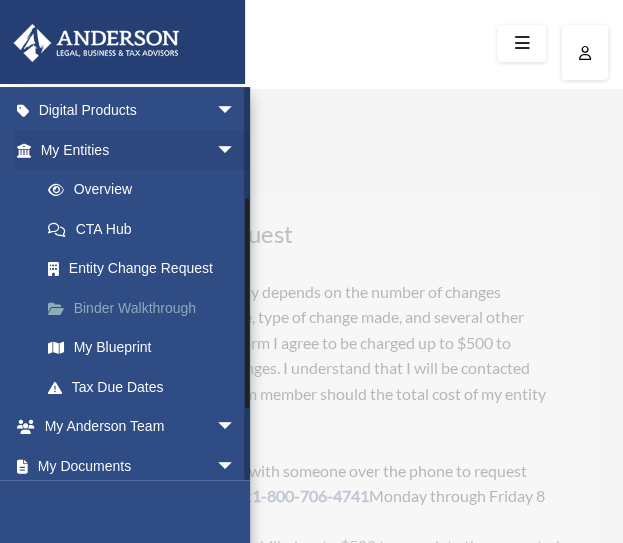 click on "Binder Walkthrough" at bounding box center (146, 308) 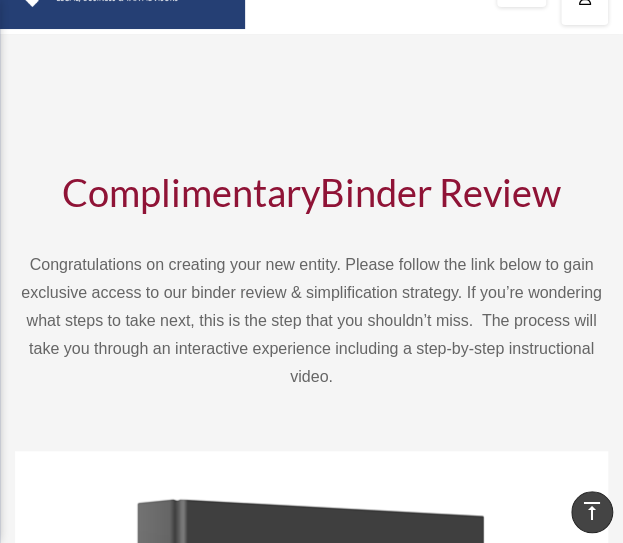scroll, scrollTop: 0, scrollLeft: 0, axis: both 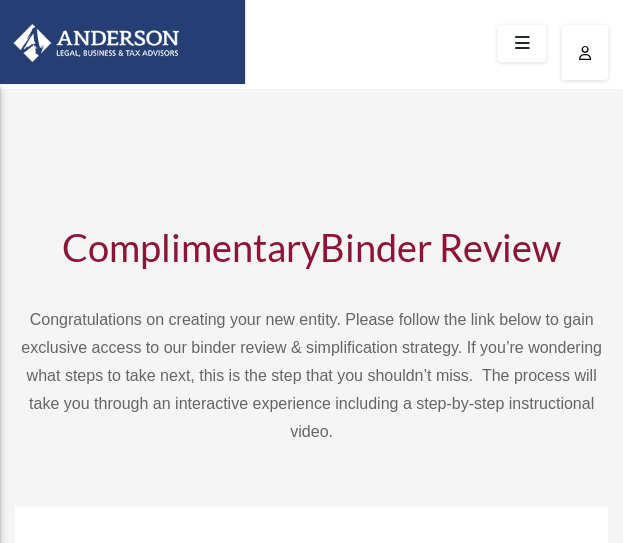 click 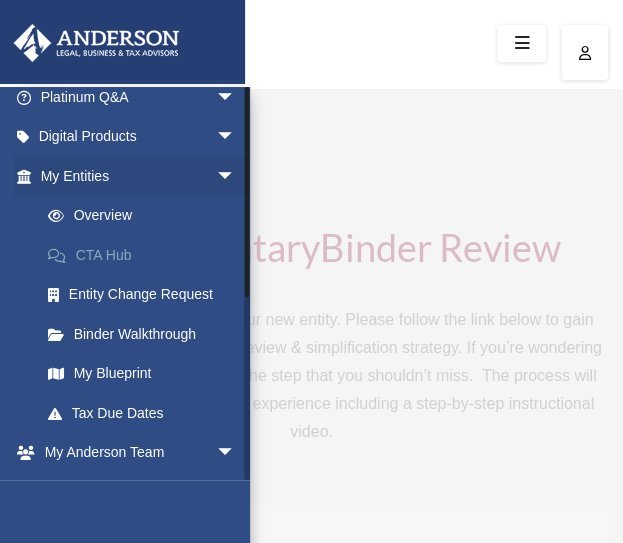 scroll, scrollTop: 300, scrollLeft: 0, axis: vertical 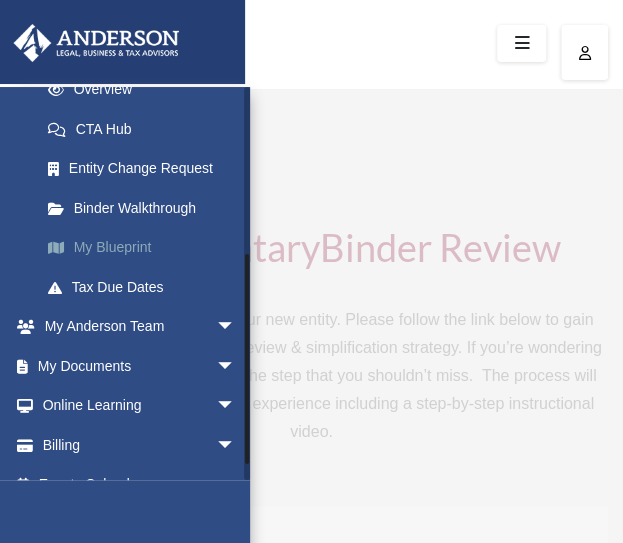 click on "My Blueprint" 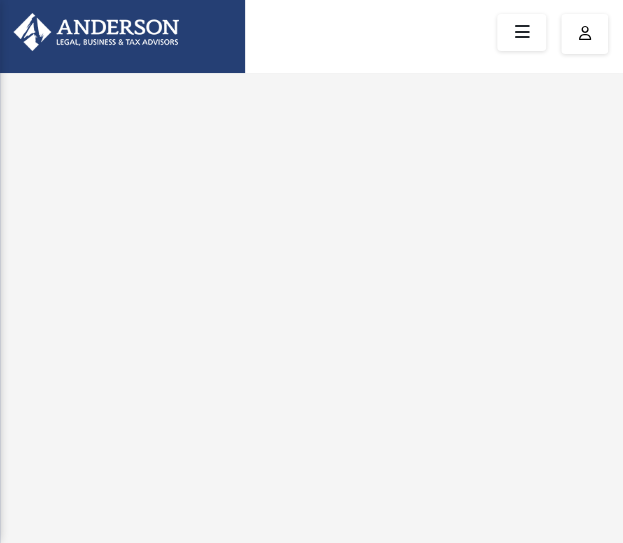 scroll, scrollTop: 0, scrollLeft: 0, axis: both 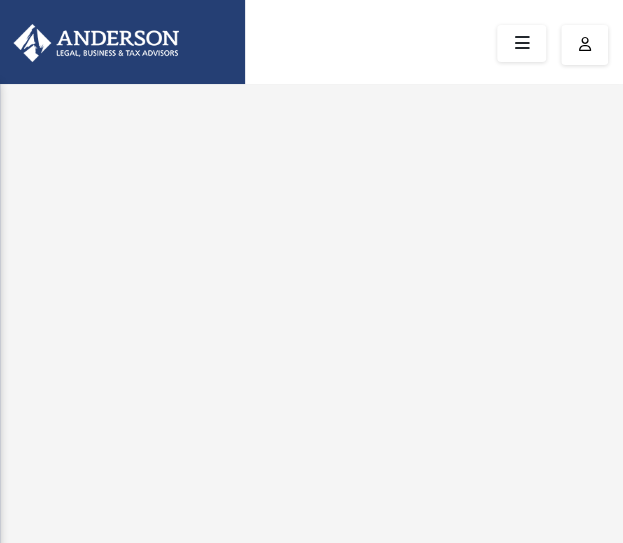click at bounding box center [521, 43] 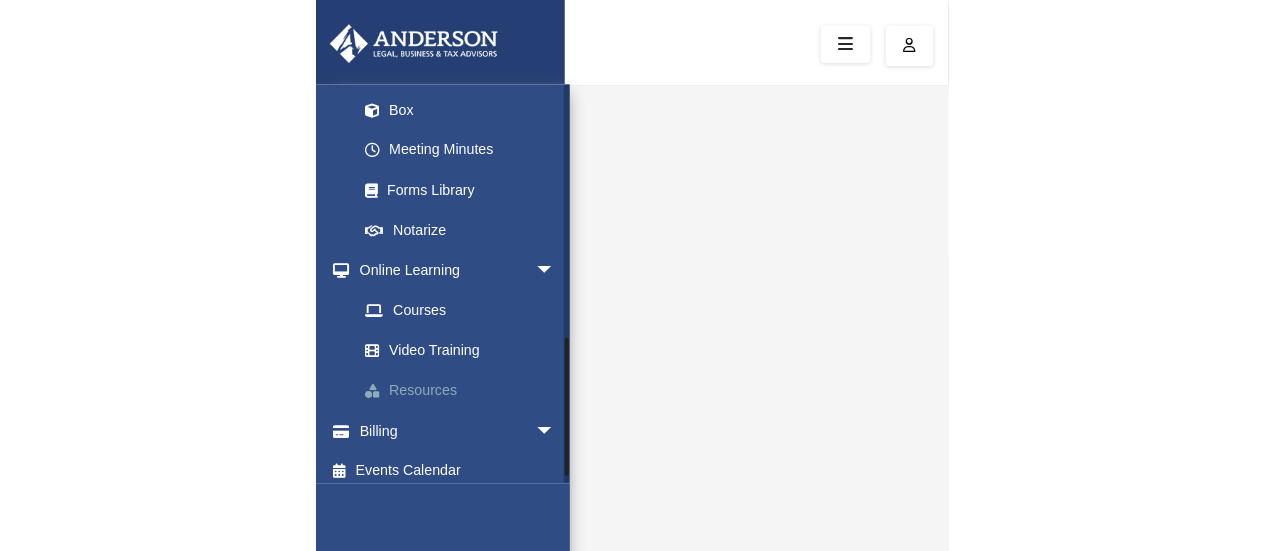 scroll, scrollTop: 723, scrollLeft: 0, axis: vertical 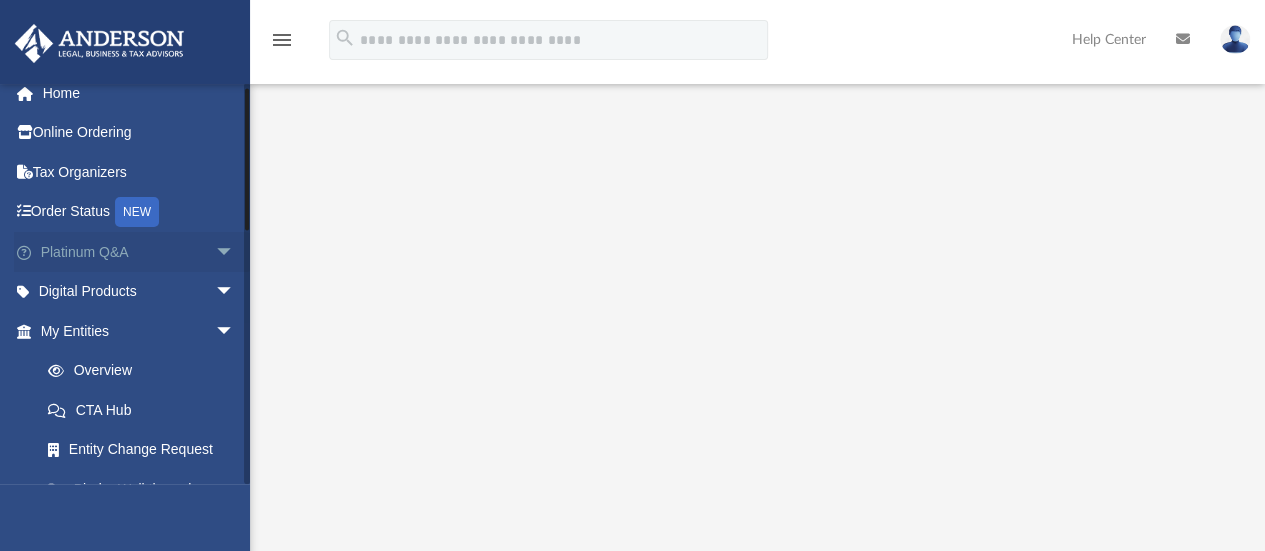 click on "Platinum Q&A arrow_drop_down" at bounding box center (139, 252) 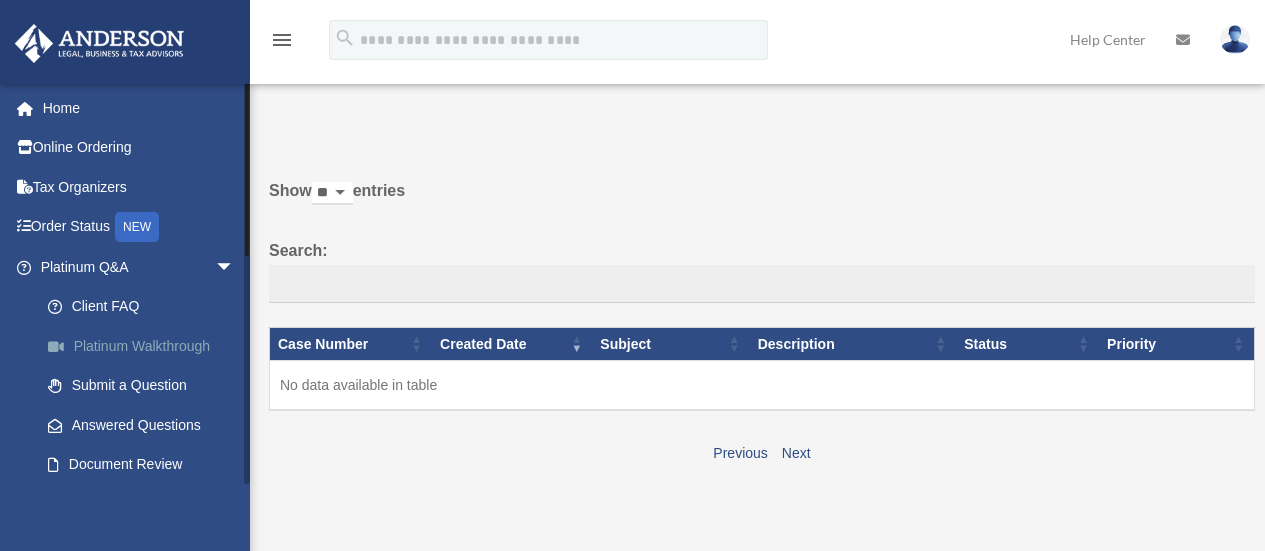 scroll, scrollTop: 0, scrollLeft: 0, axis: both 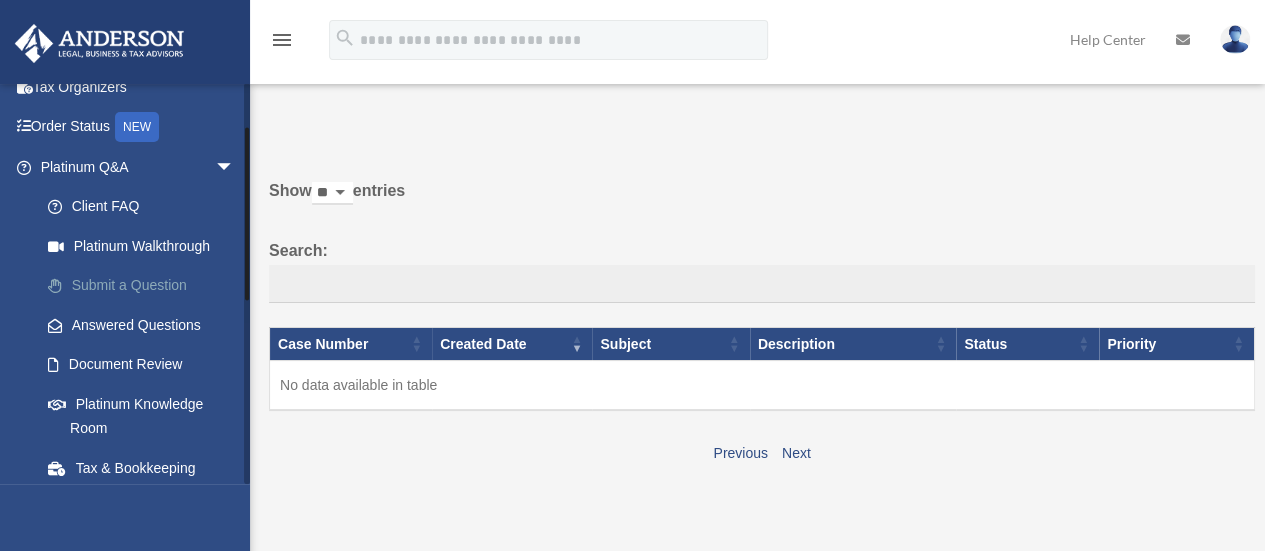 click on "Submit a Question" at bounding box center (146, 286) 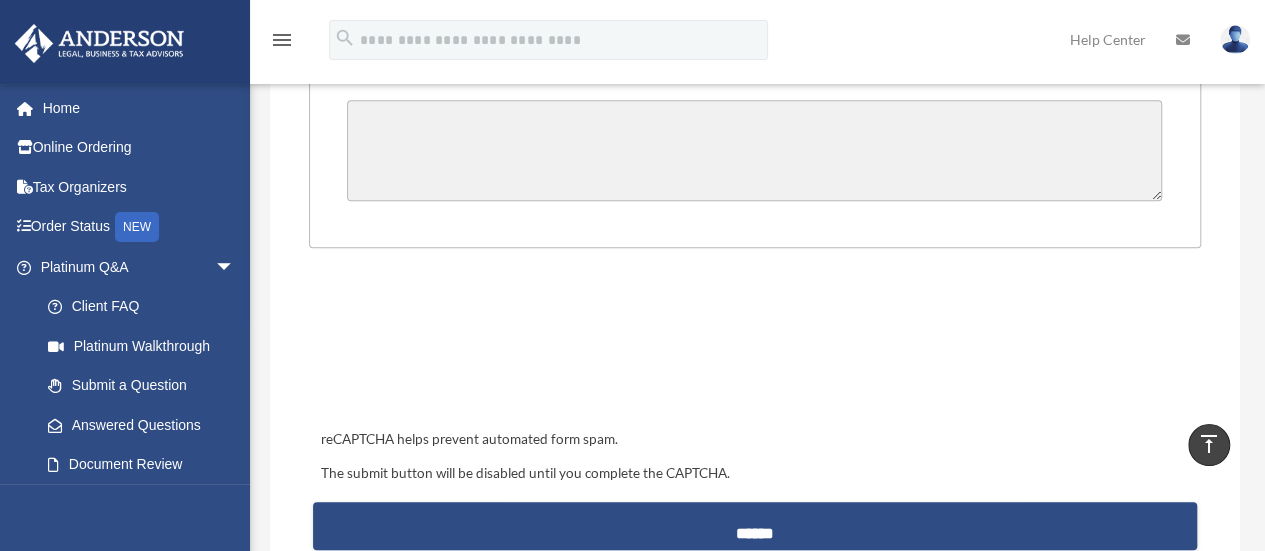 scroll, scrollTop: 500, scrollLeft: 0, axis: vertical 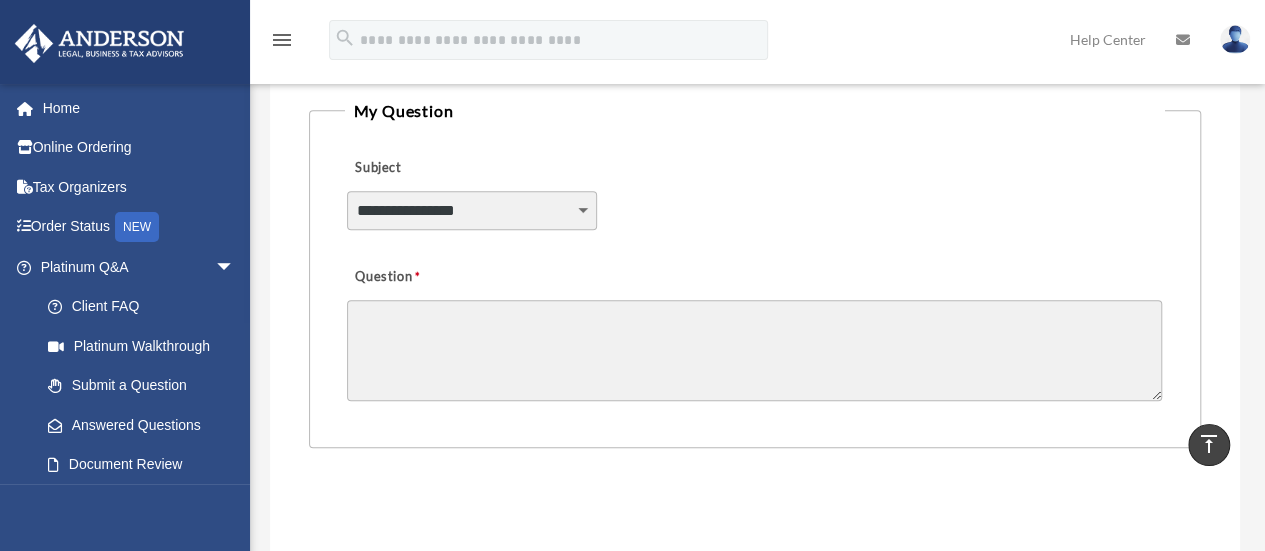 click on "**********" at bounding box center (471, 210) 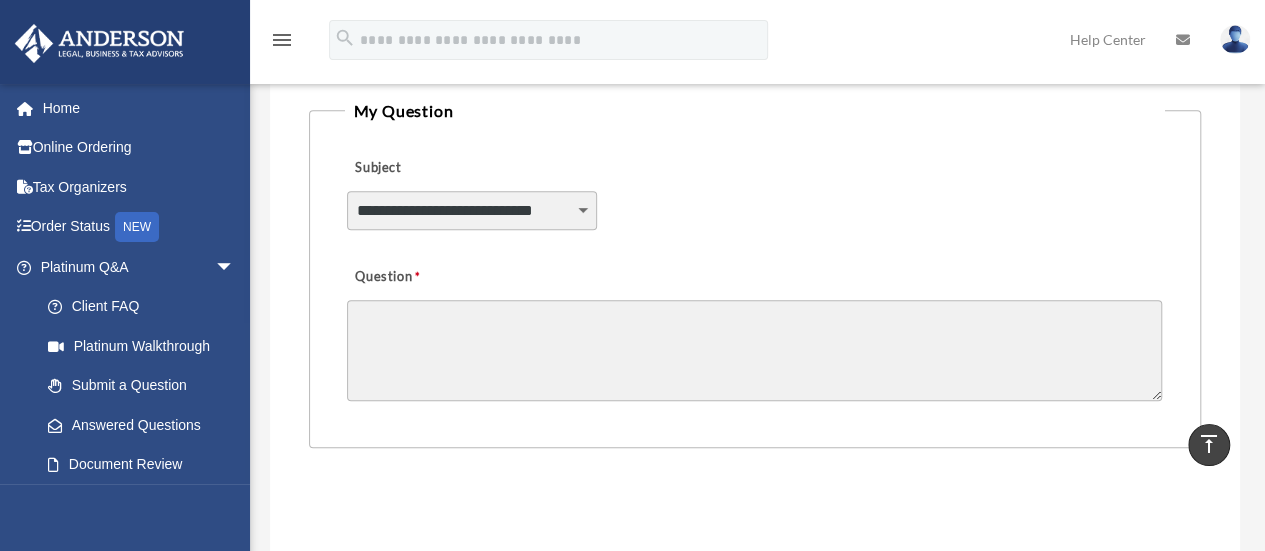 click on "**********" at bounding box center [471, 210] 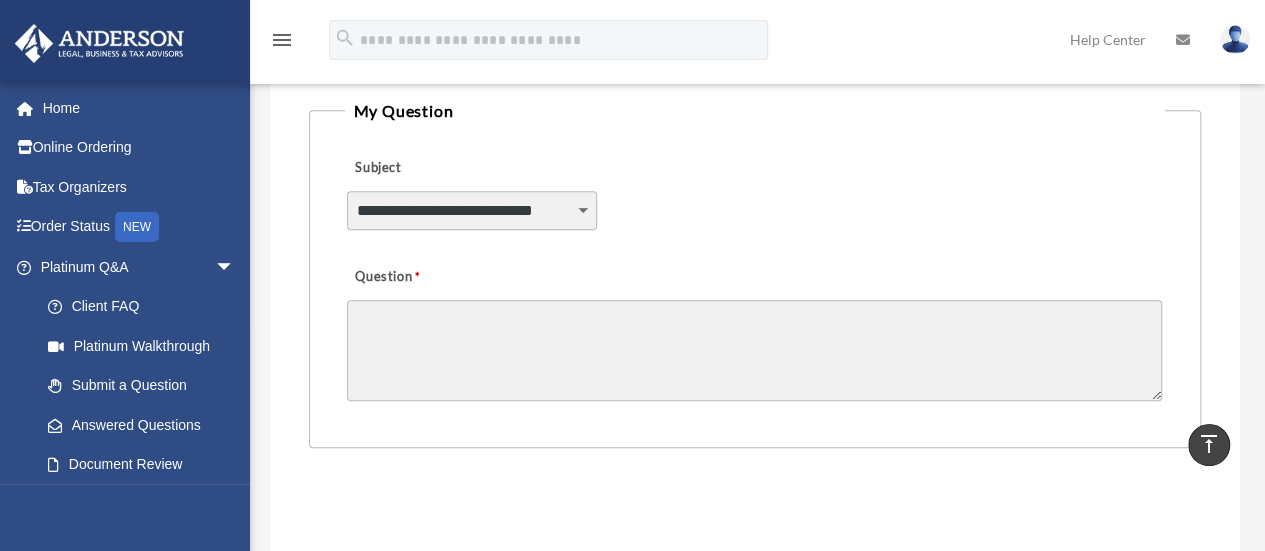 click on "Question" at bounding box center [754, 350] 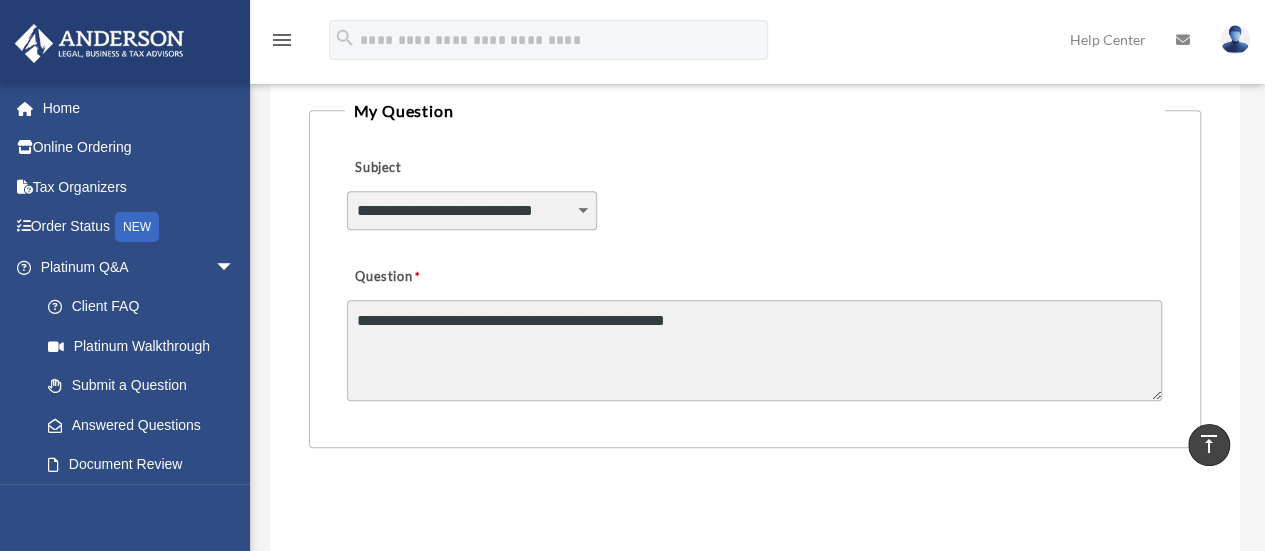 click on "**********" at bounding box center [754, 350] 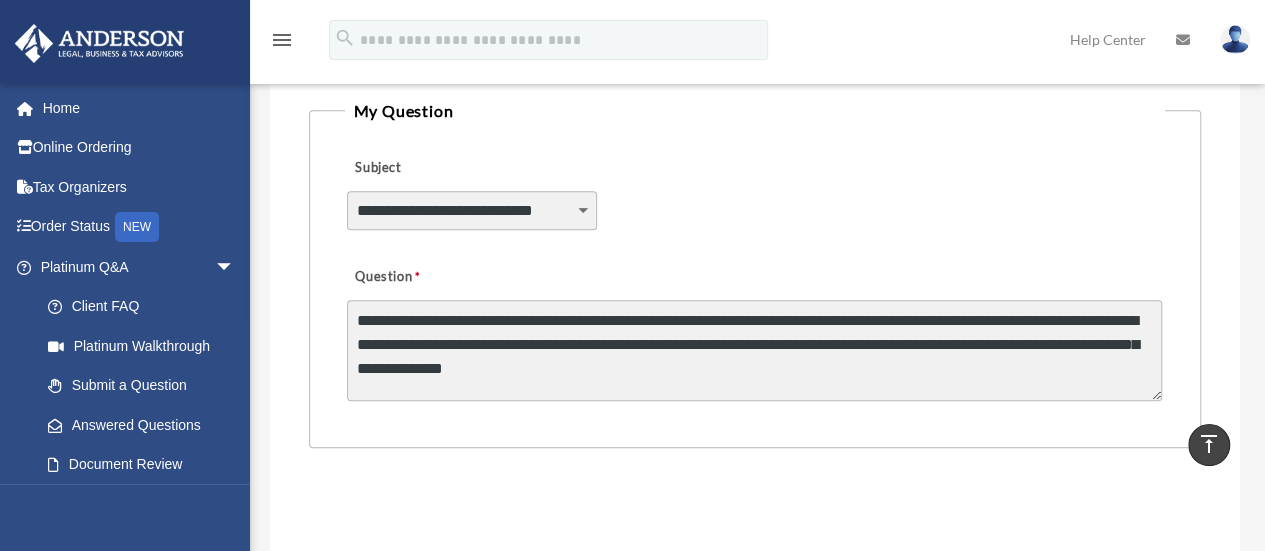 click on "**********" at bounding box center [754, 350] 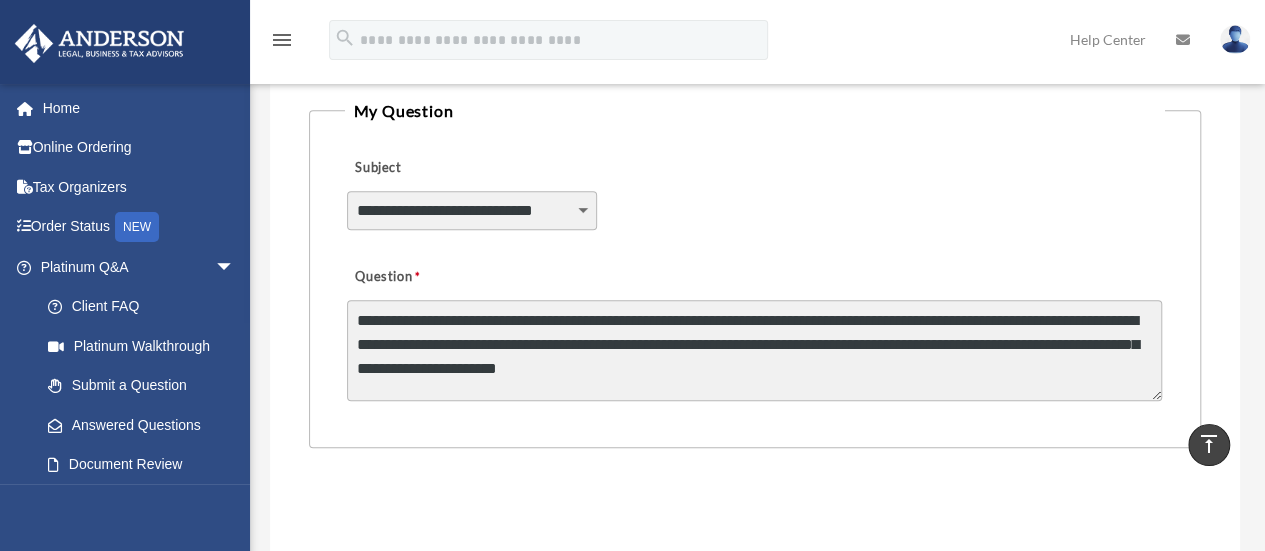 click on "**********" at bounding box center (754, 350) 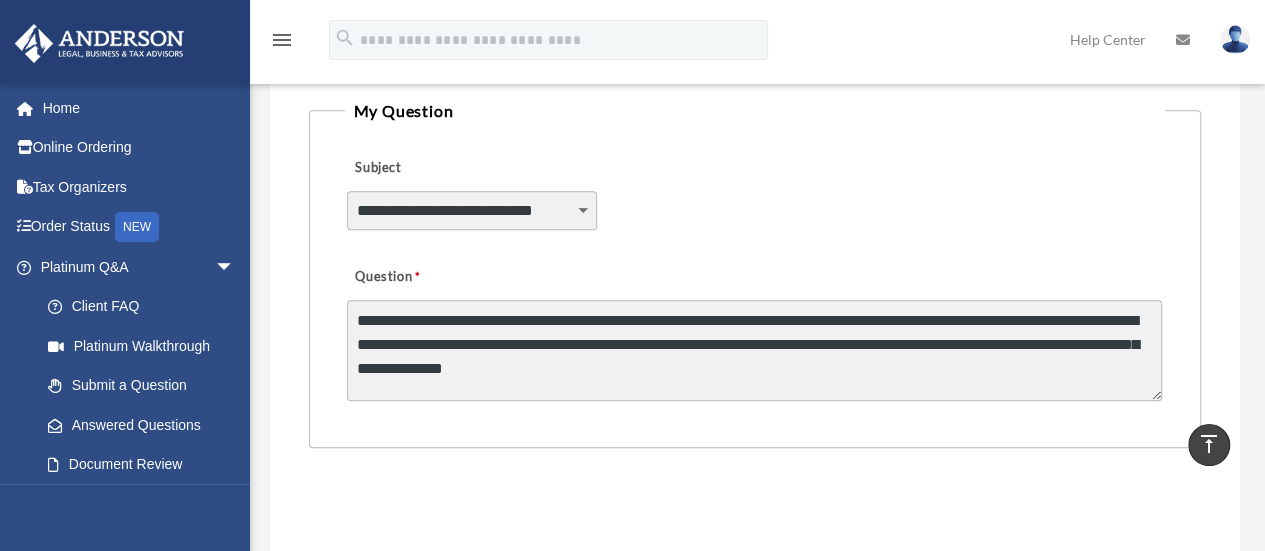 click on "**********" at bounding box center (754, 350) 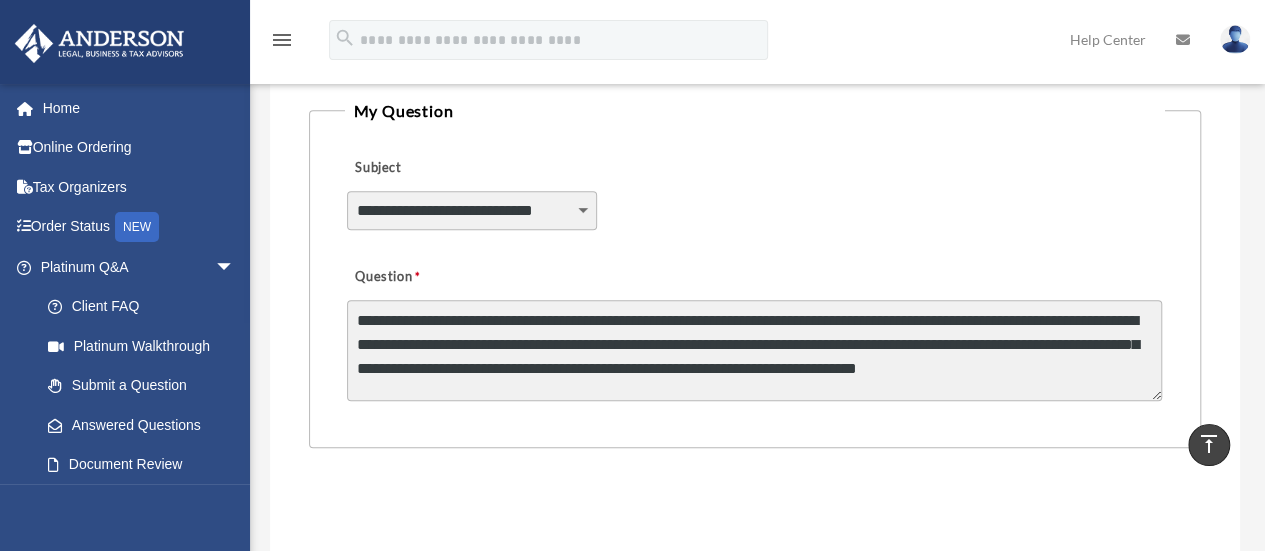 scroll, scrollTop: 2, scrollLeft: 0, axis: vertical 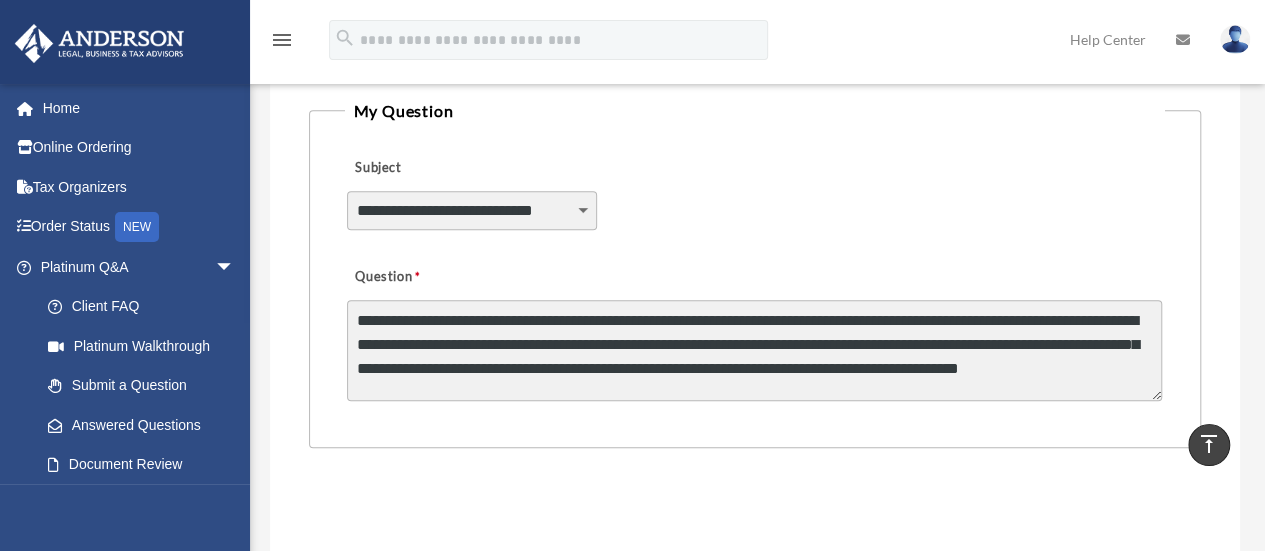 click on "**********" at bounding box center [754, 350] 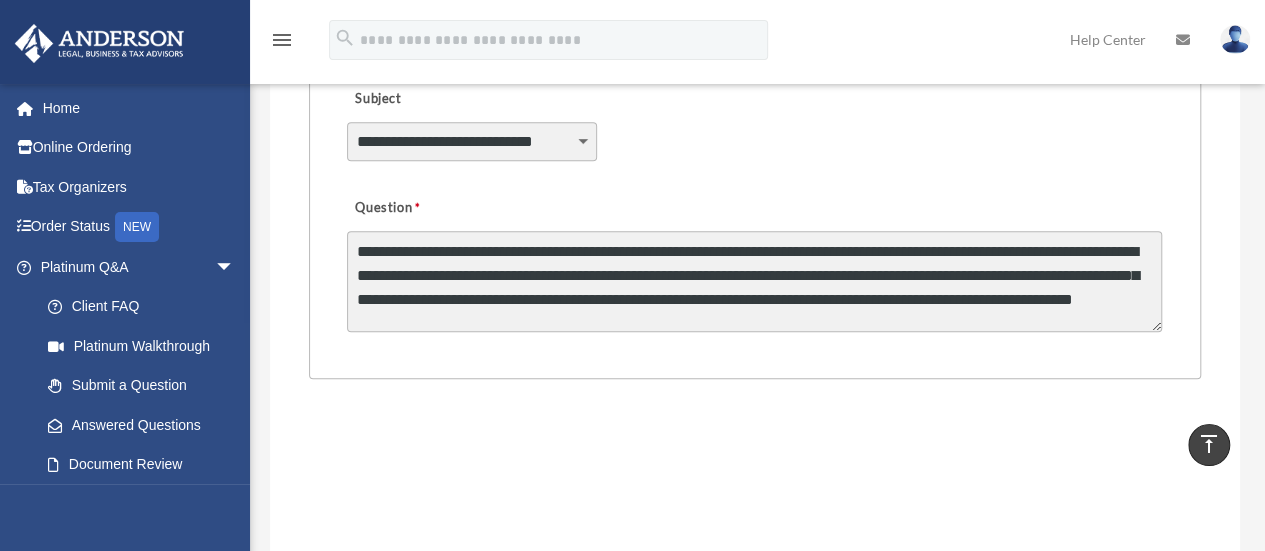 scroll, scrollTop: 600, scrollLeft: 0, axis: vertical 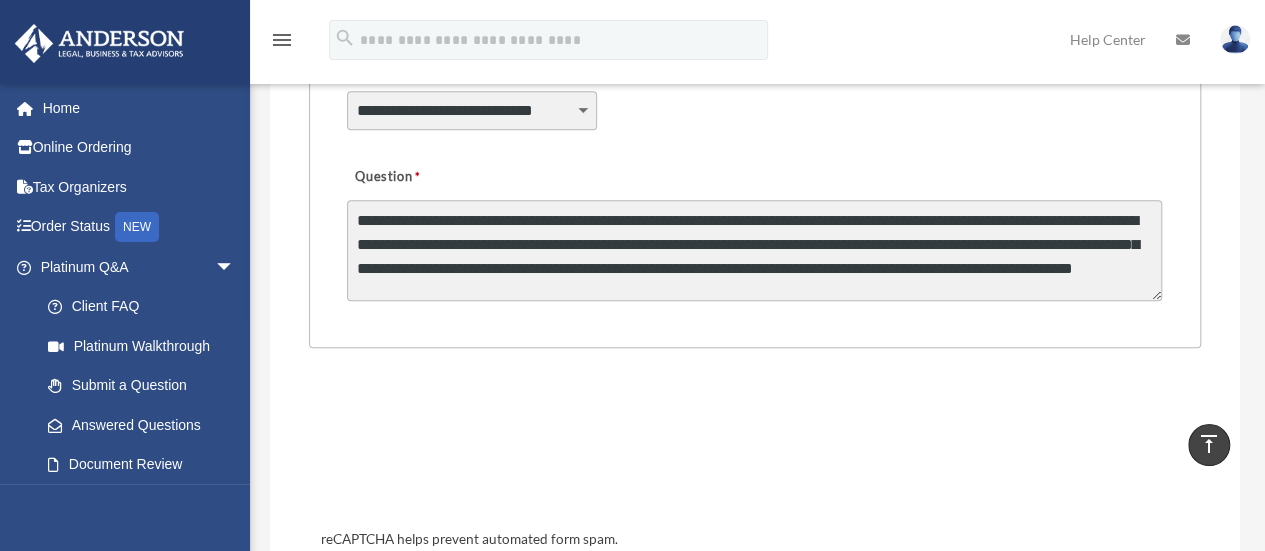 click on "**********" at bounding box center (754, 250) 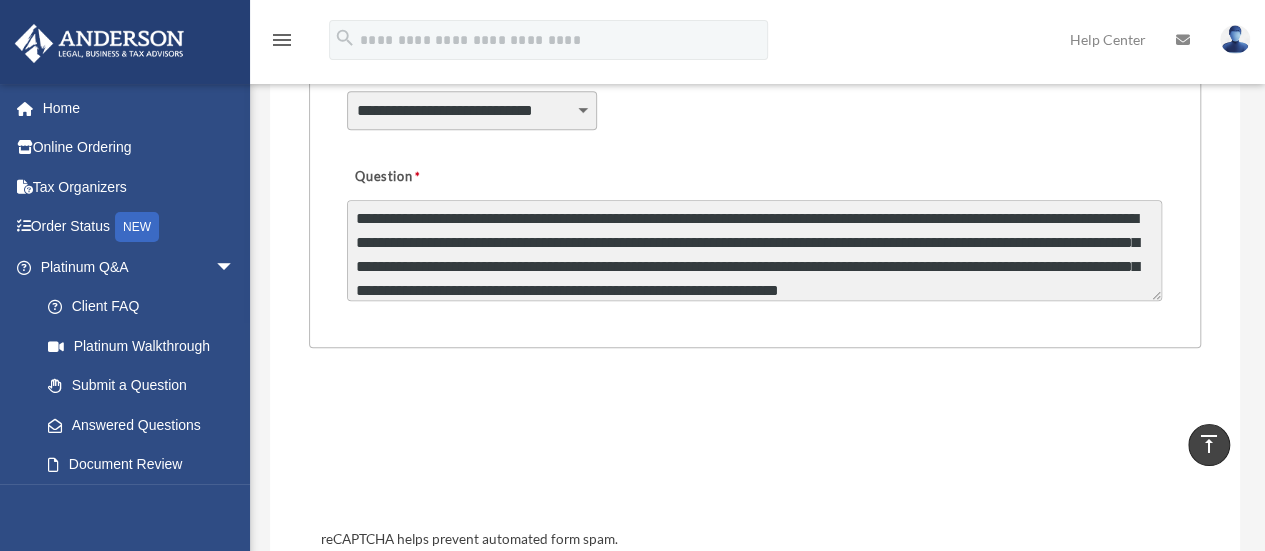 scroll, scrollTop: 26, scrollLeft: 0, axis: vertical 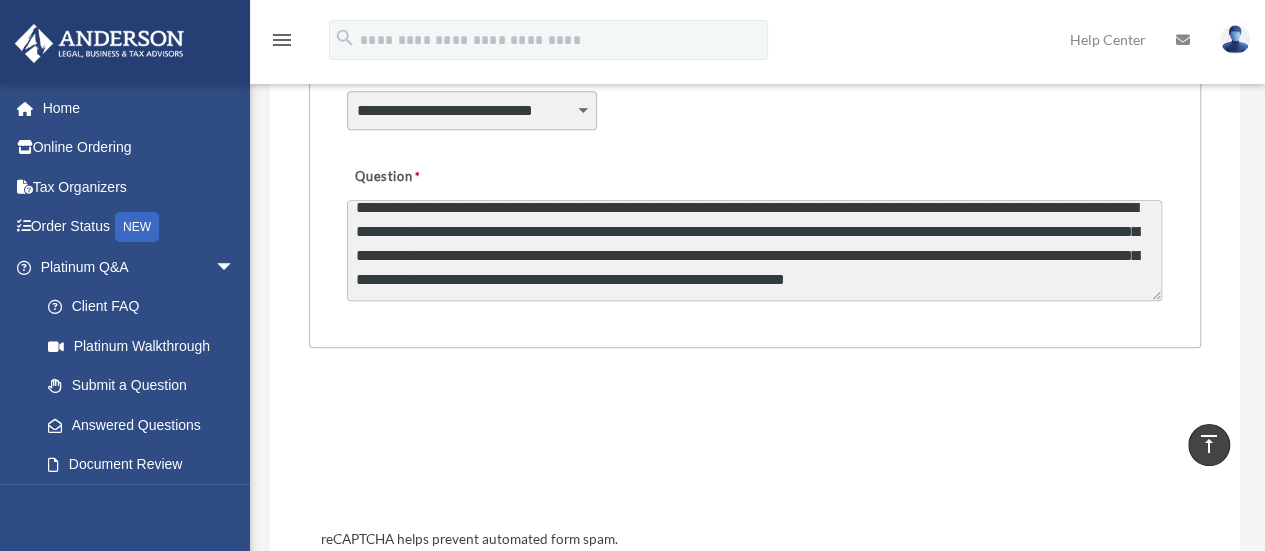 click on "**********" at bounding box center (754, 250) 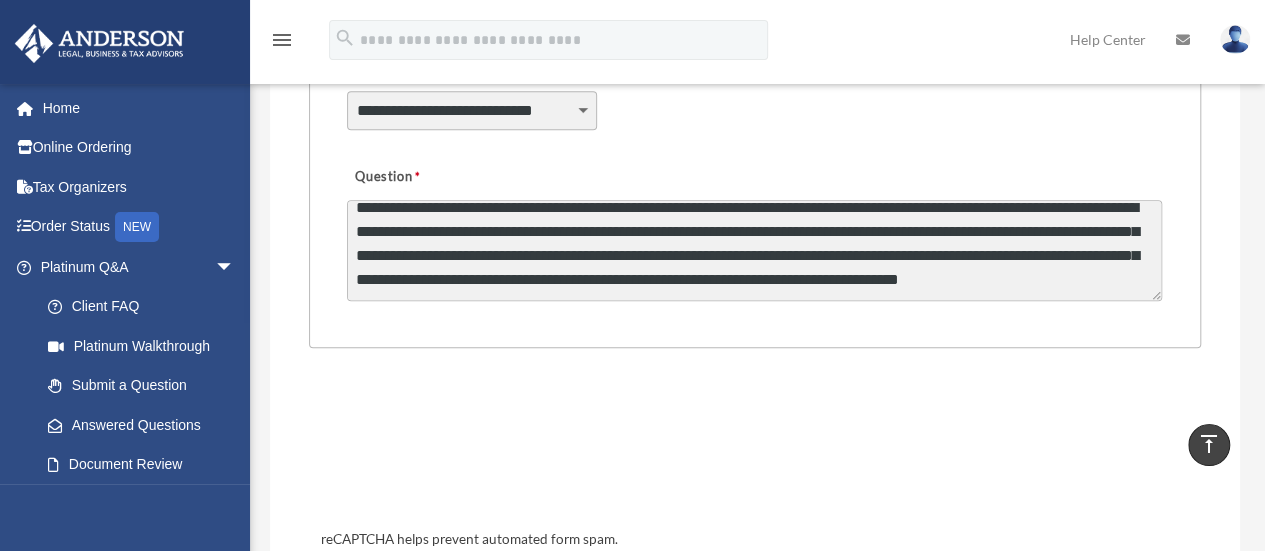 drag, startPoint x: 1101, startPoint y: 270, endPoint x: 1120, endPoint y: 267, distance: 19.235384 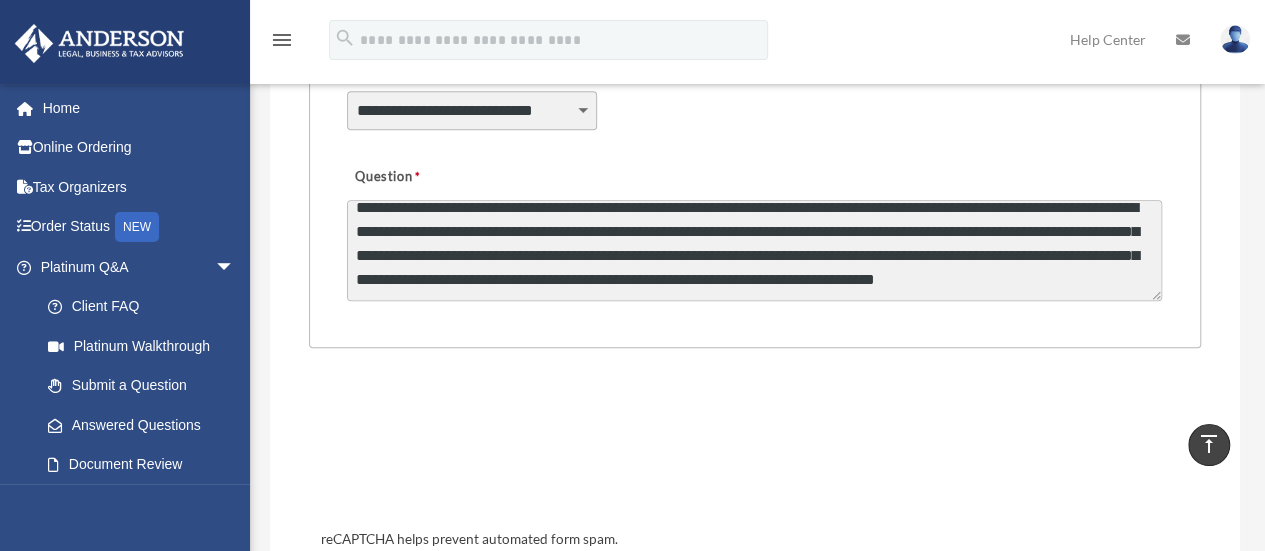 click on "**********" at bounding box center (754, 250) 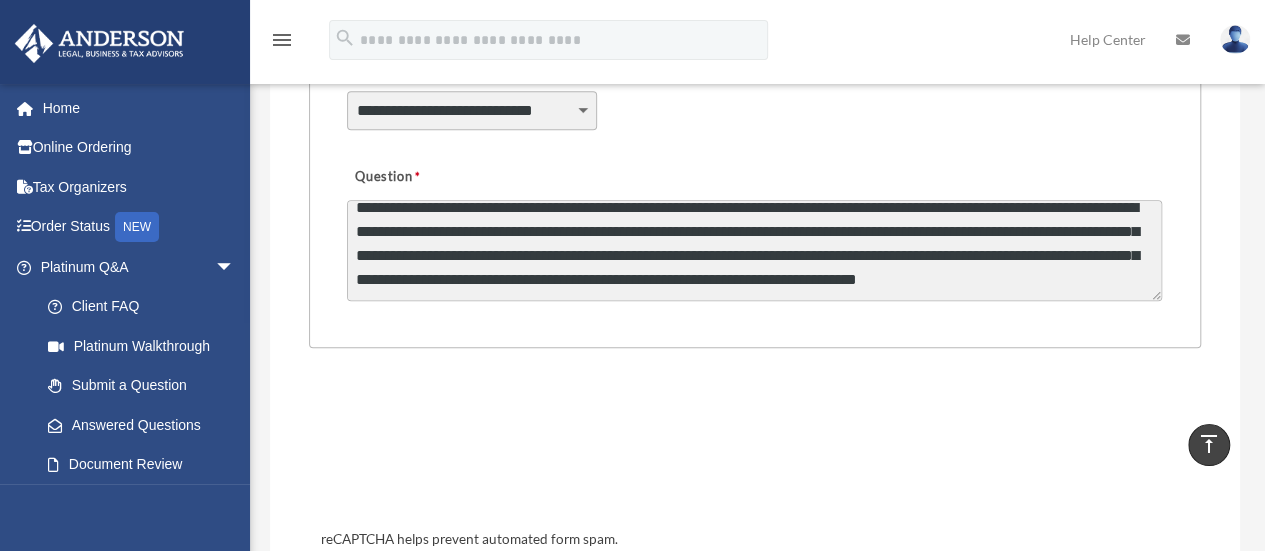 click on "**********" at bounding box center (754, 250) 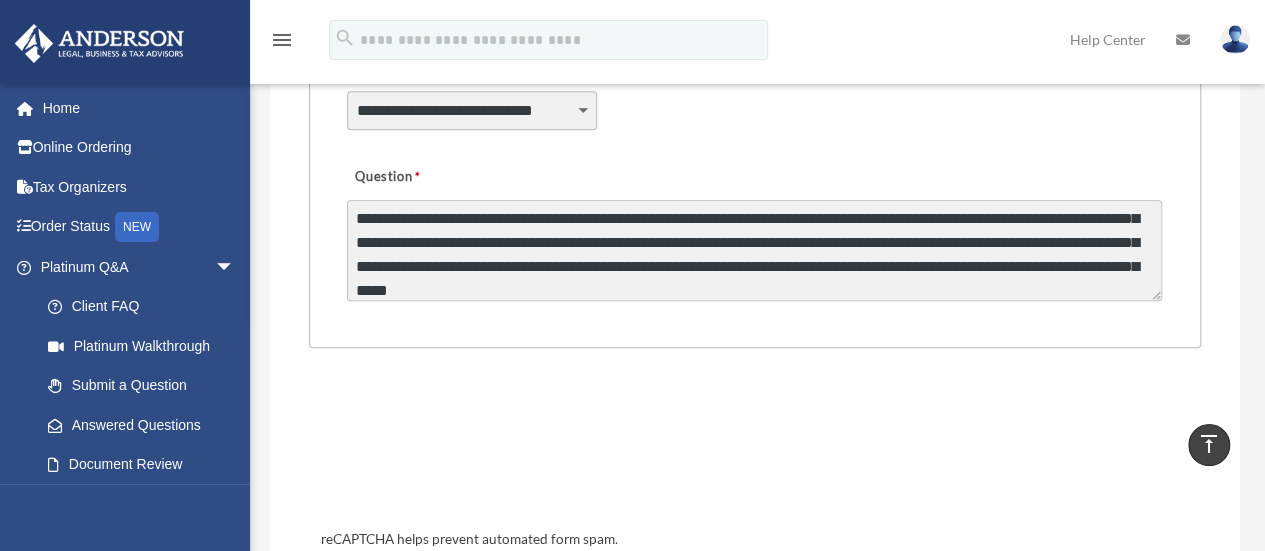 click on "**********" at bounding box center [754, 250] 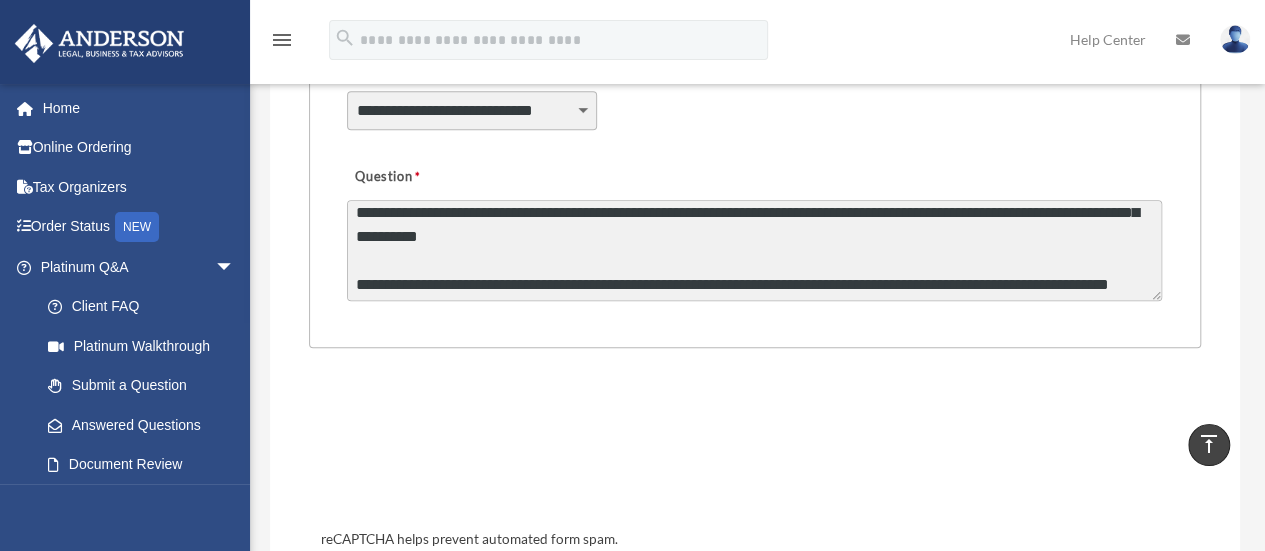 scroll, scrollTop: 84, scrollLeft: 0, axis: vertical 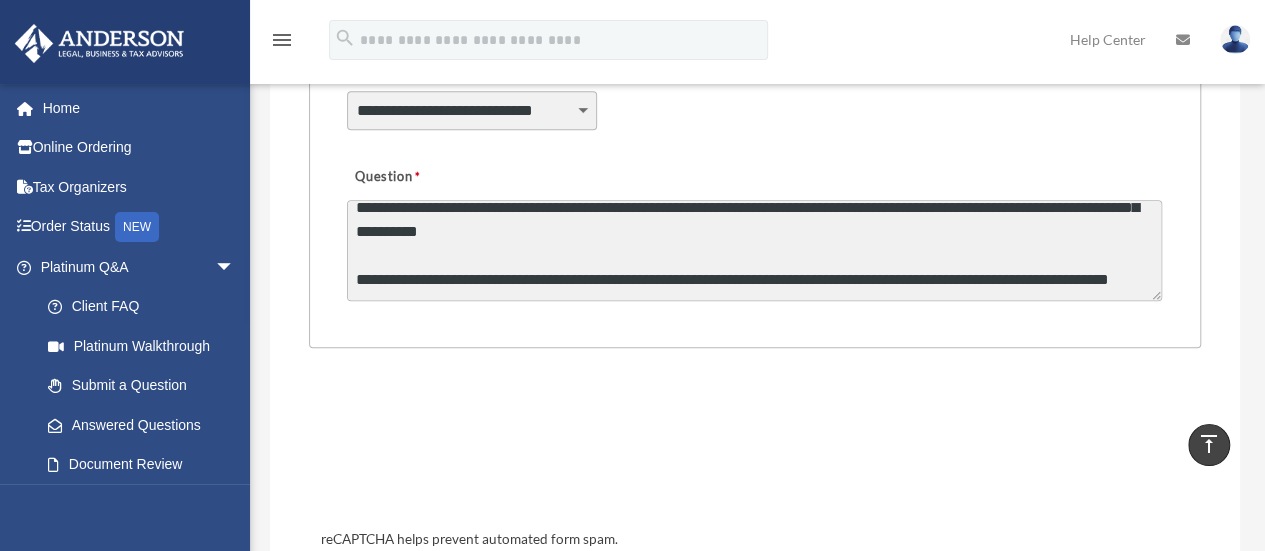 click on "**********" at bounding box center [754, 250] 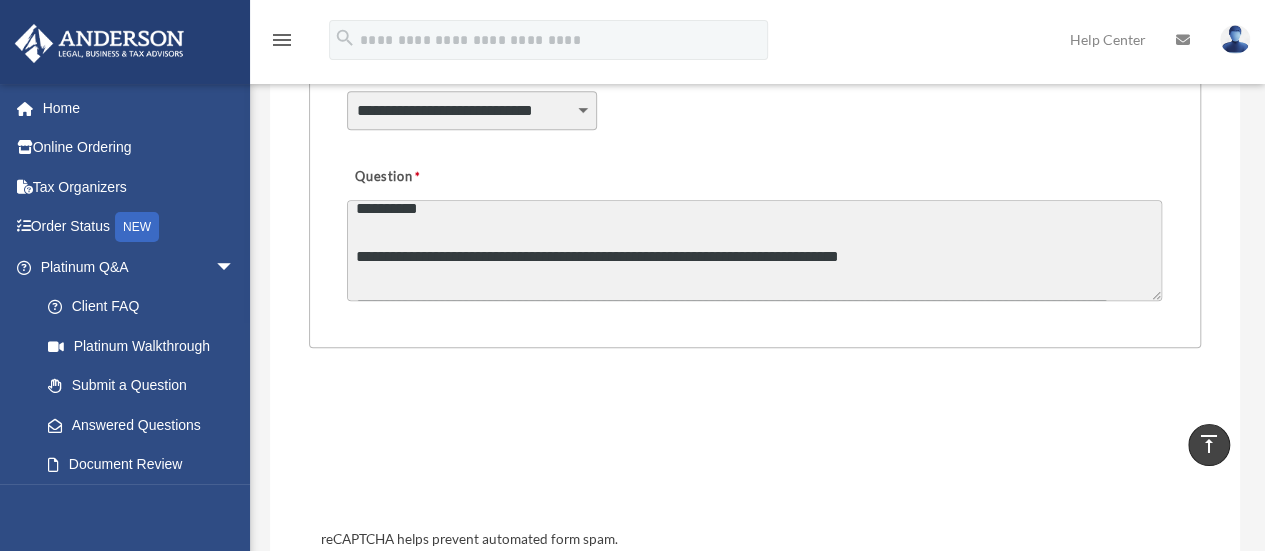 click on "**********" at bounding box center [754, 250] 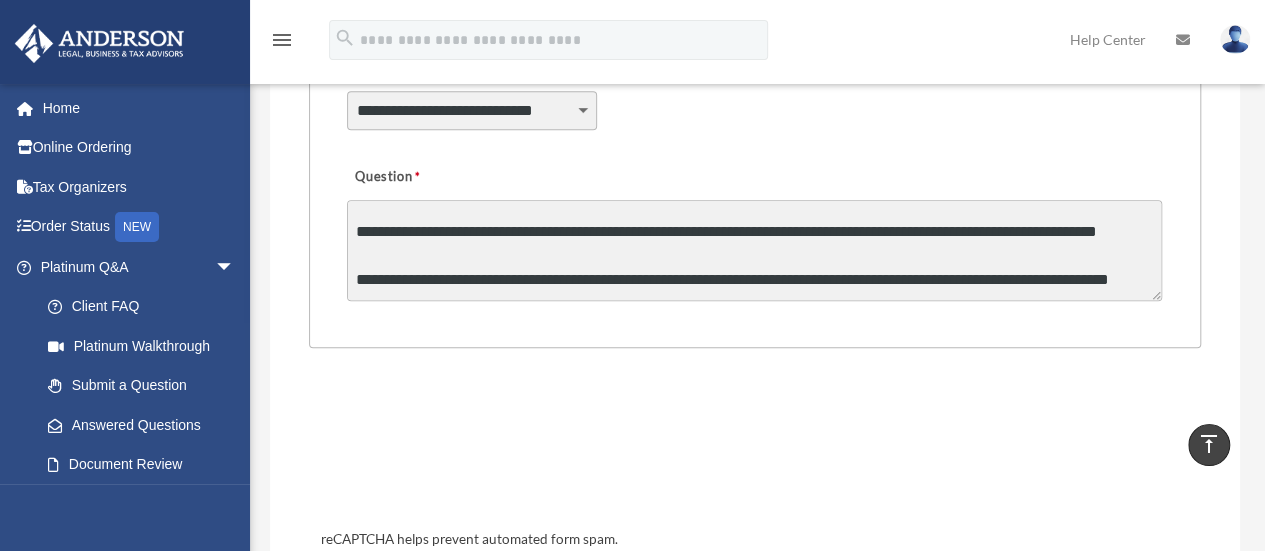 scroll, scrollTop: 156, scrollLeft: 0, axis: vertical 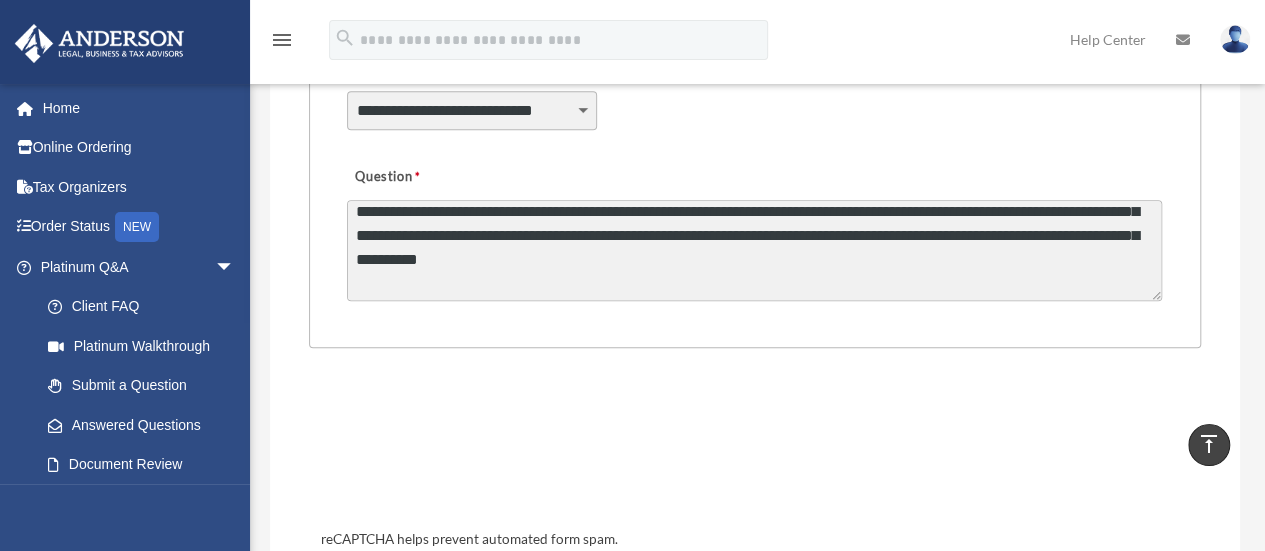 drag, startPoint x: 418, startPoint y: 222, endPoint x: 362, endPoint y: 279, distance: 79.9062 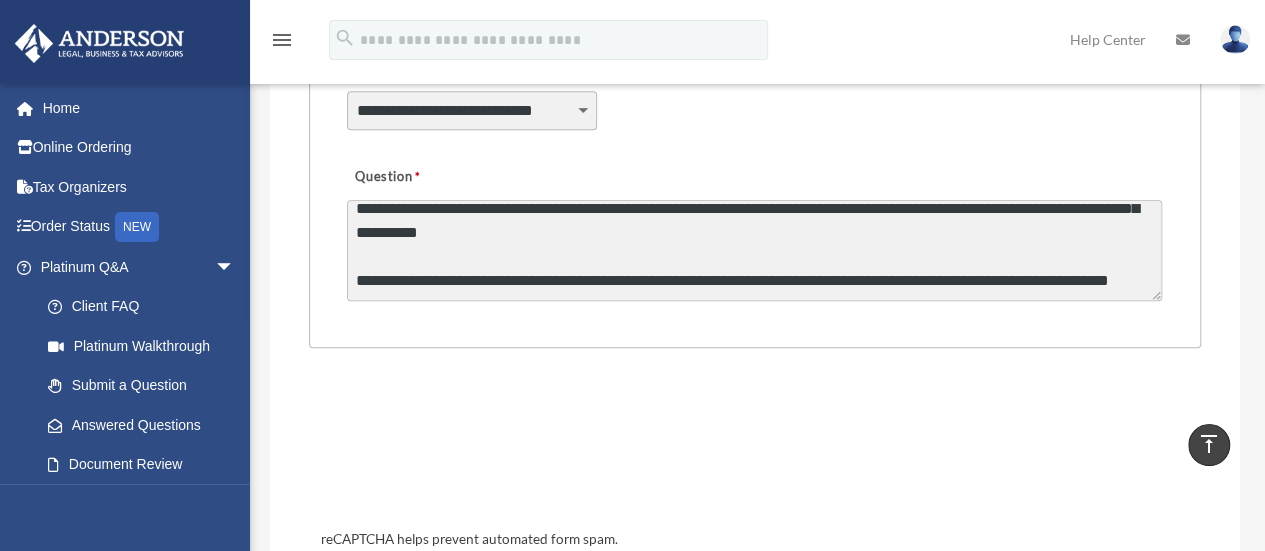 scroll, scrollTop: 84, scrollLeft: 0, axis: vertical 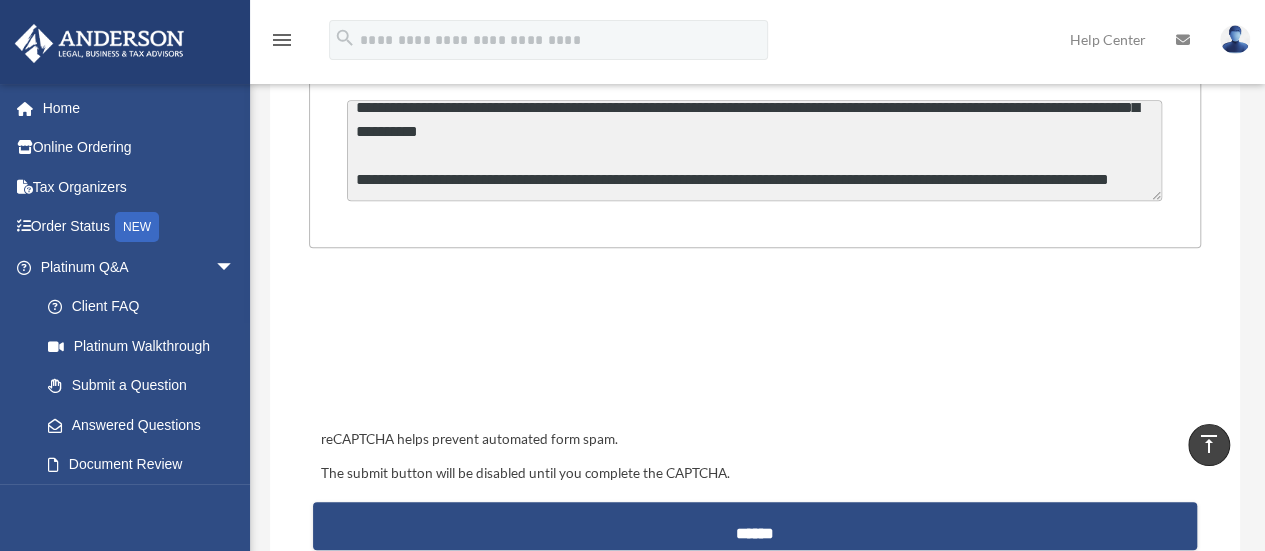click on "**********" at bounding box center [754, 150] 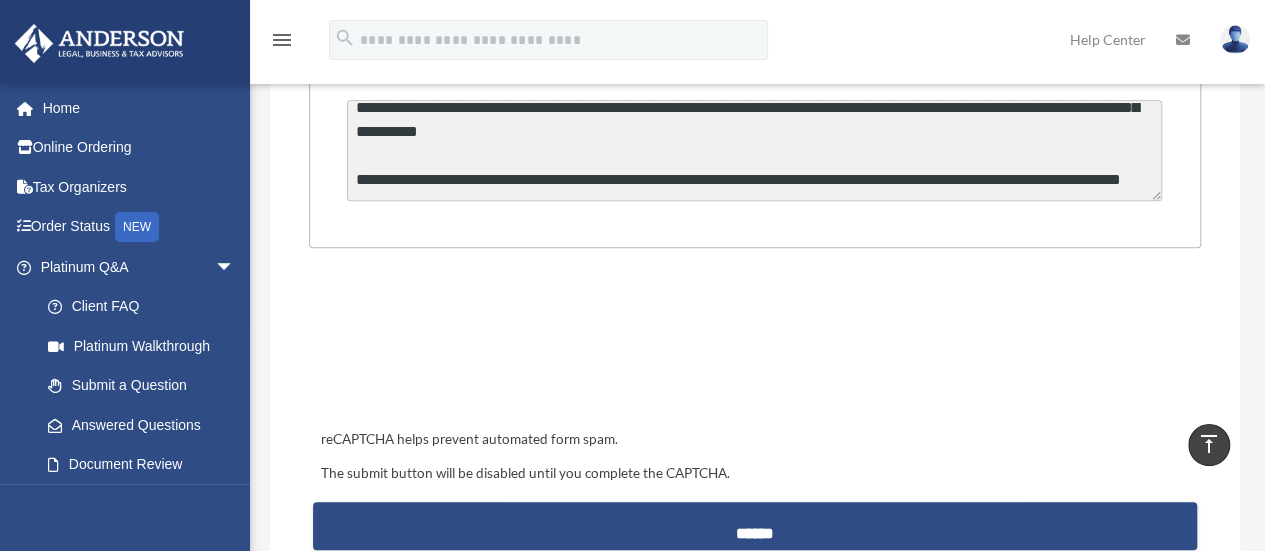 scroll, scrollTop: 122, scrollLeft: 0, axis: vertical 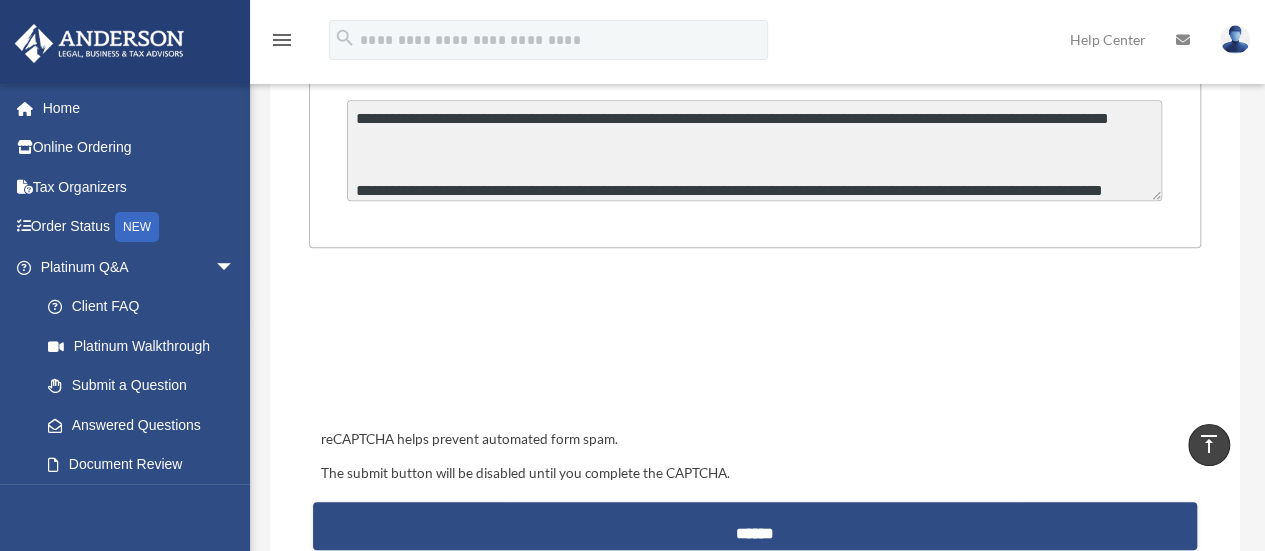 paste on "**********" 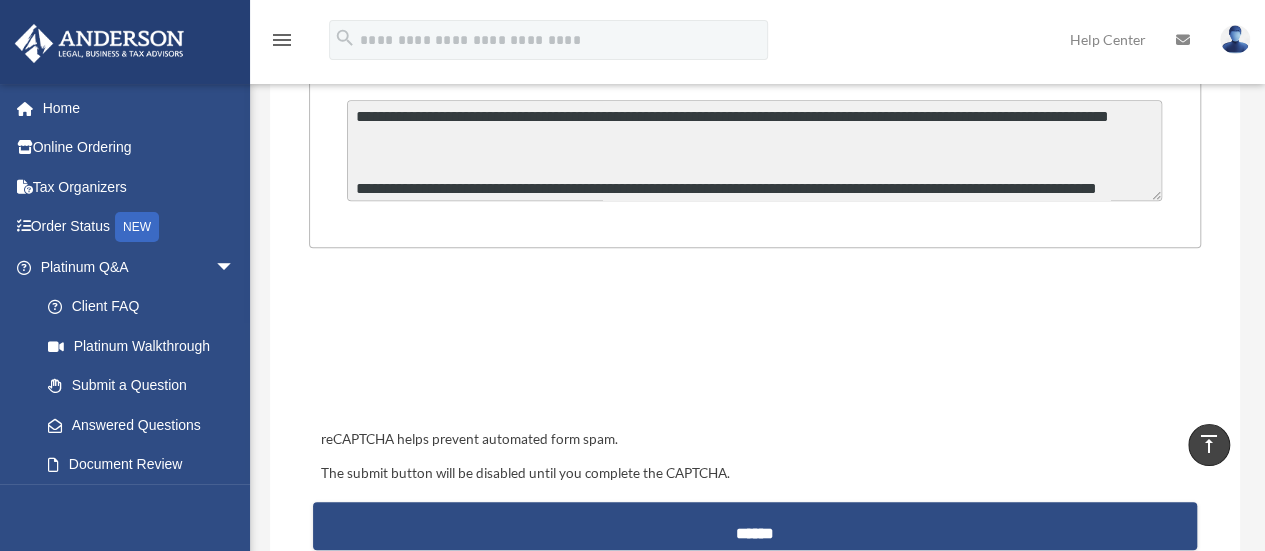 scroll, scrollTop: 94, scrollLeft: 0, axis: vertical 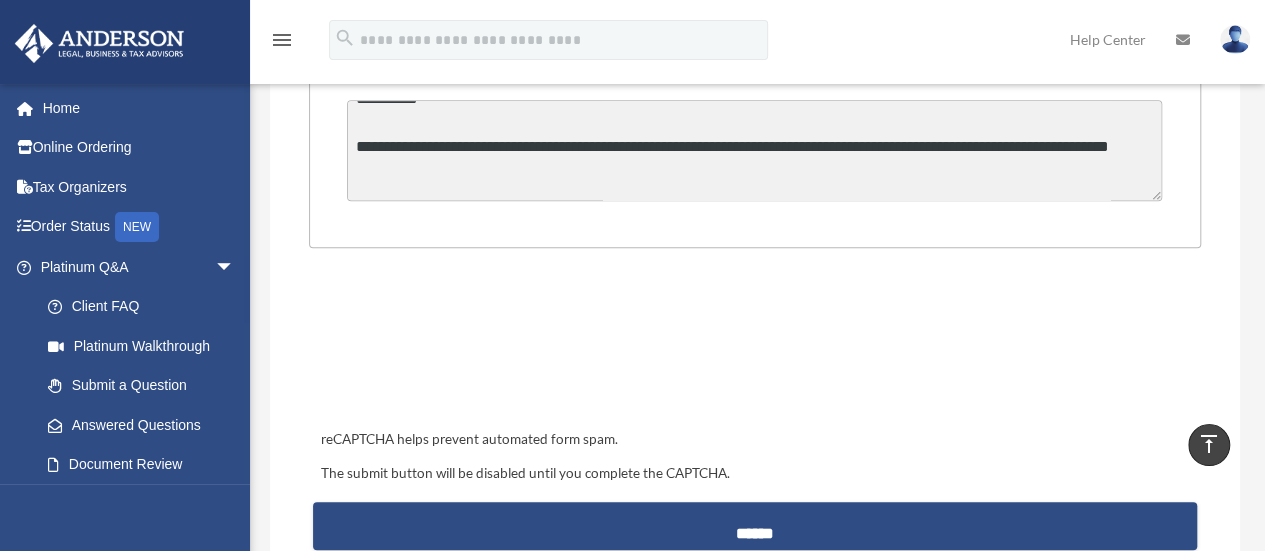 click on "**********" at bounding box center (754, 150) 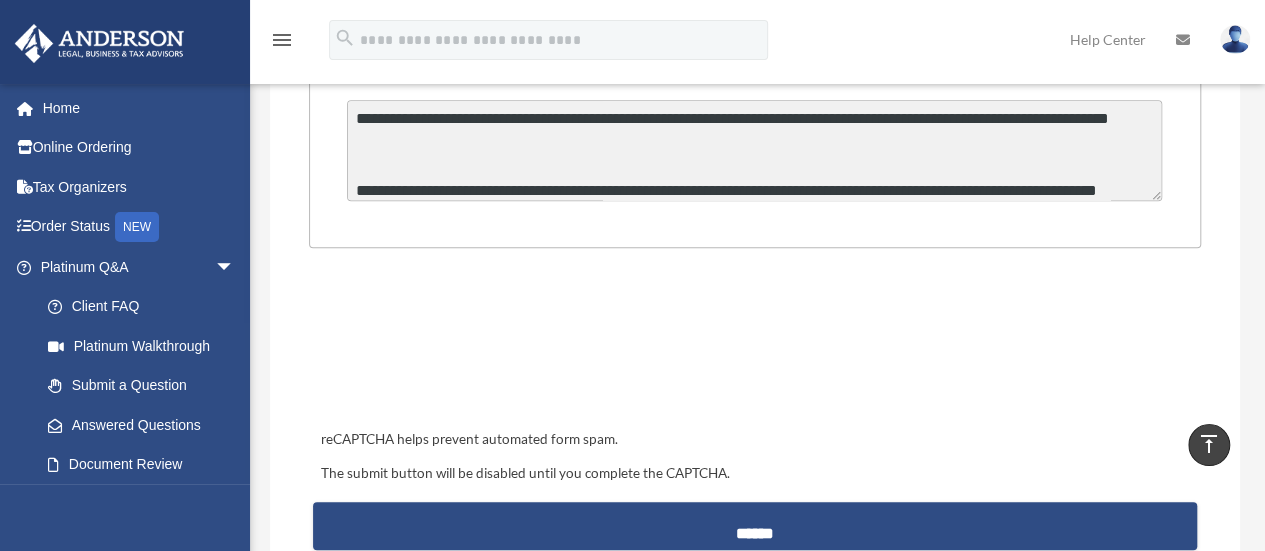 scroll, scrollTop: 146, scrollLeft: 0, axis: vertical 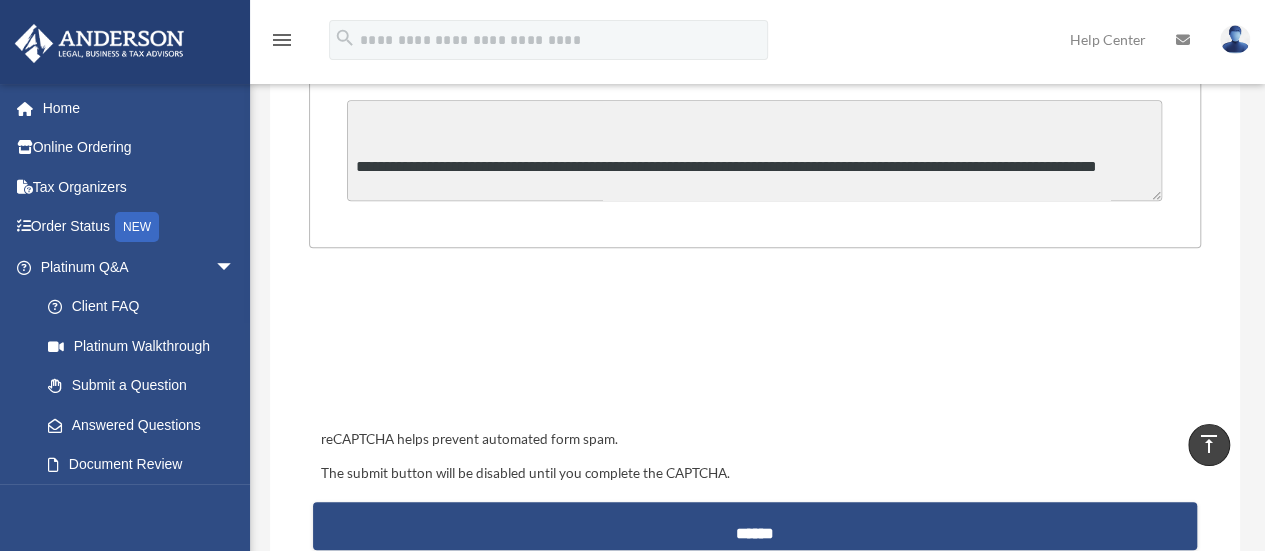 click on "**********" at bounding box center [754, 150] 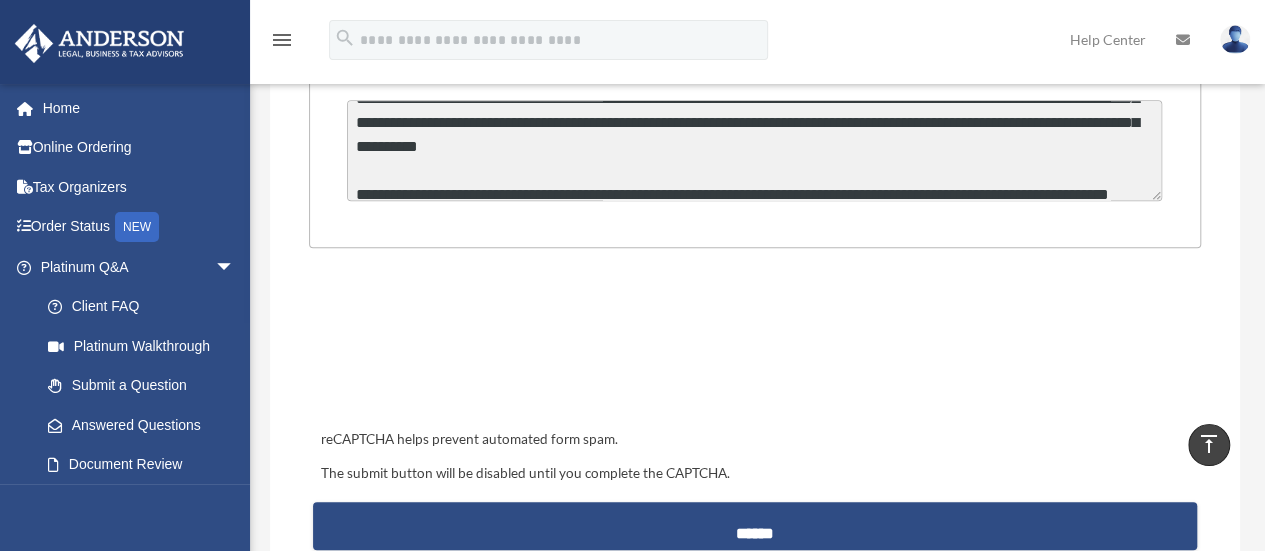 scroll, scrollTop: 146, scrollLeft: 0, axis: vertical 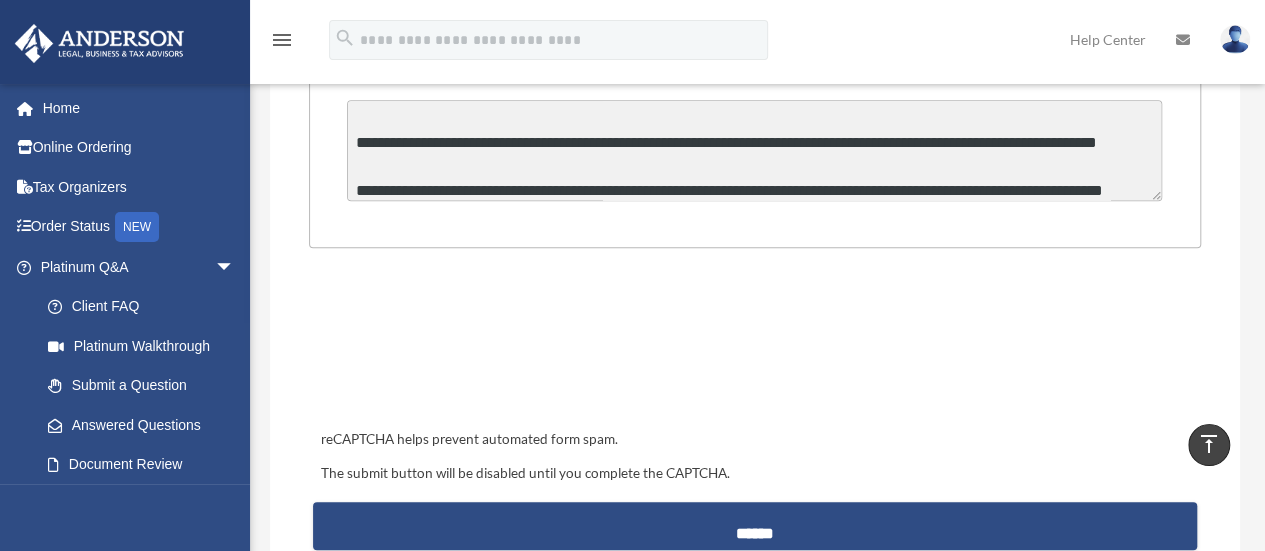 click on "**********" at bounding box center [754, 150] 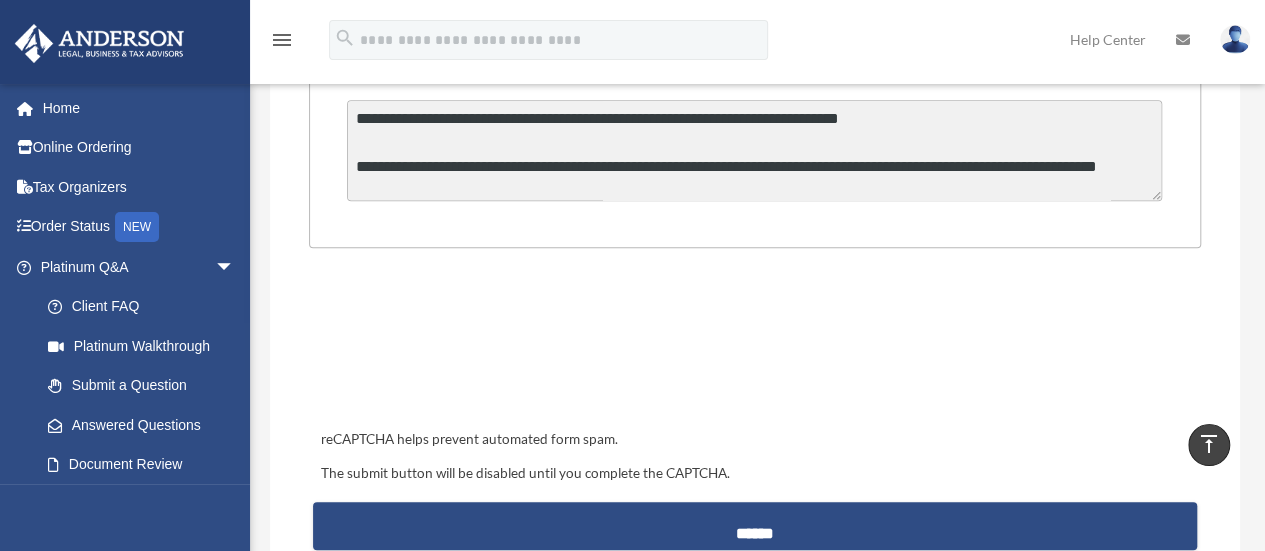 type on "**********" 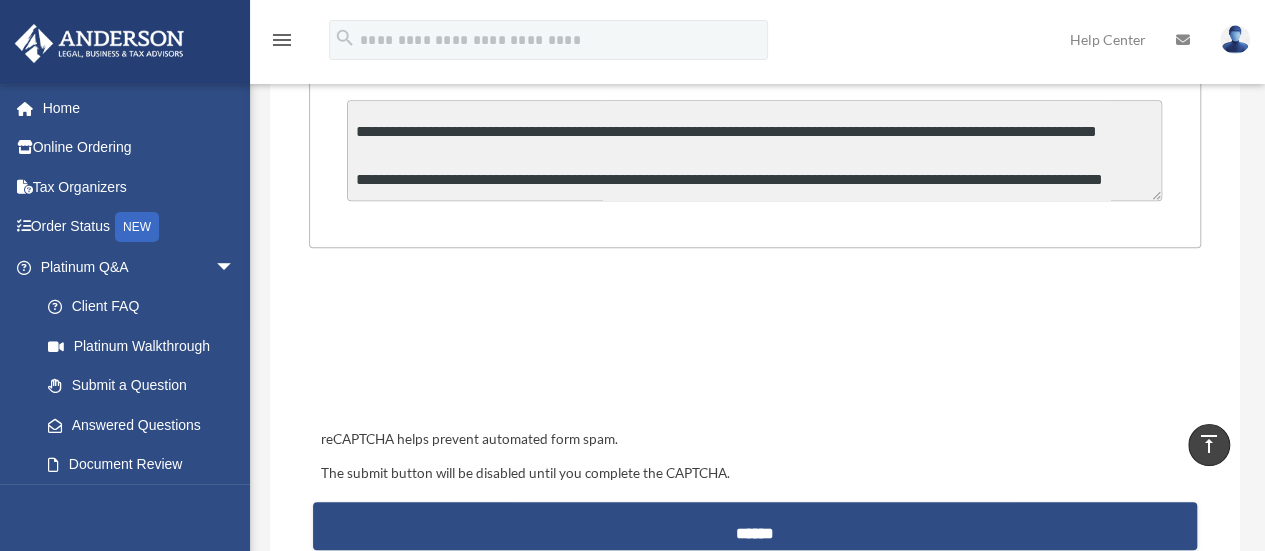 scroll, scrollTop: 252, scrollLeft: 0, axis: vertical 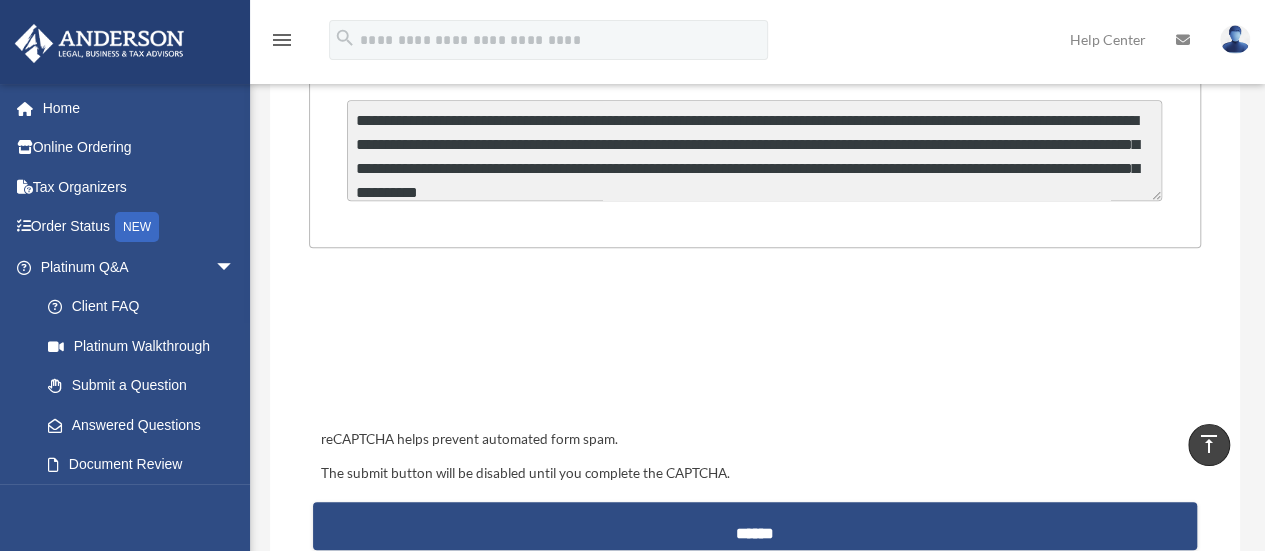 drag, startPoint x: 375, startPoint y: 182, endPoint x: 329, endPoint y: 87, distance: 105.550934 